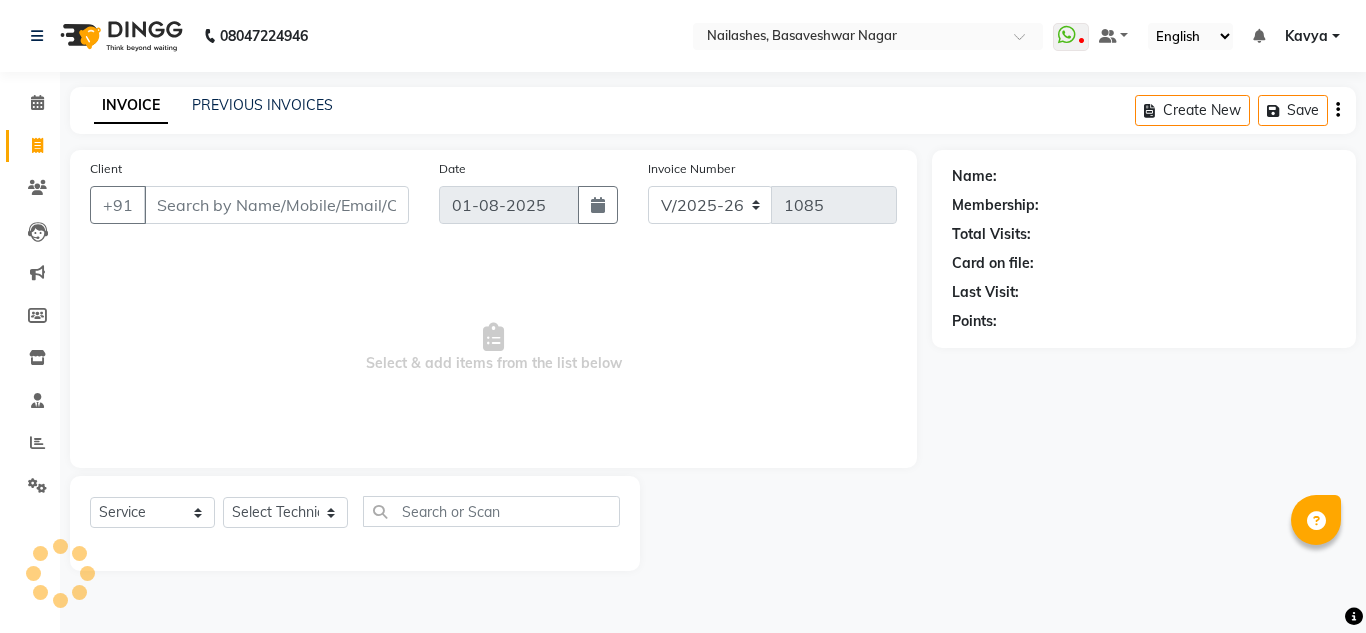 select on "7686" 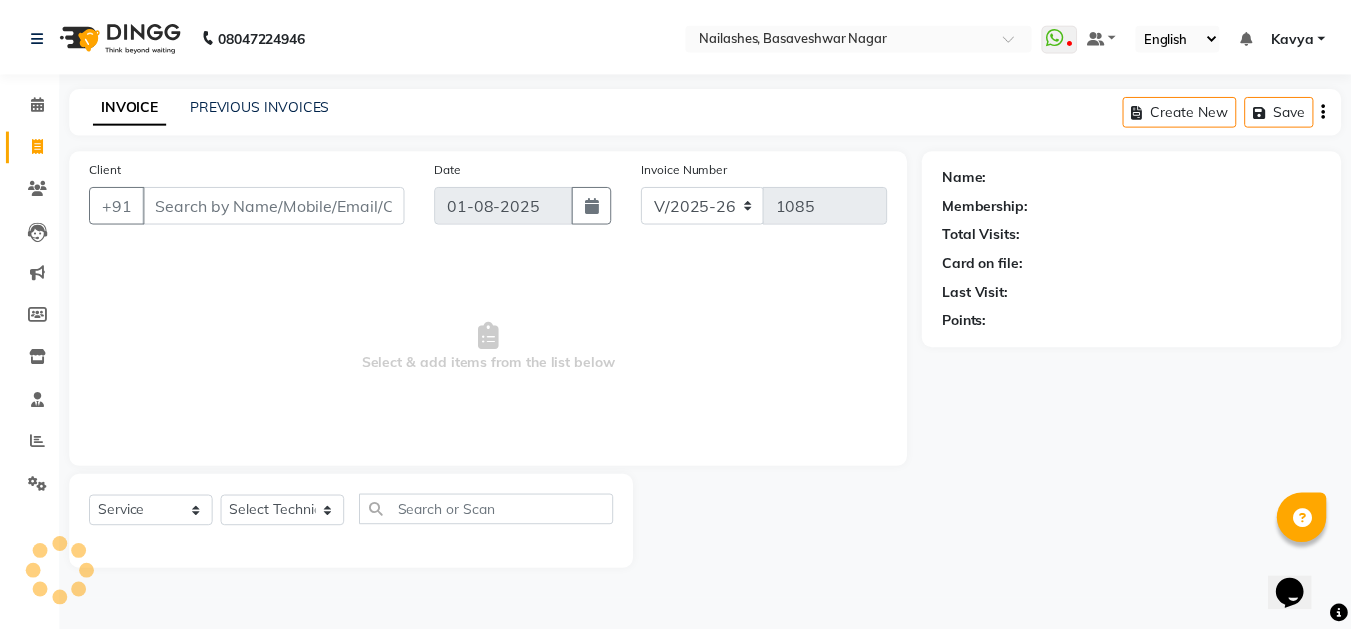 scroll, scrollTop: 0, scrollLeft: 0, axis: both 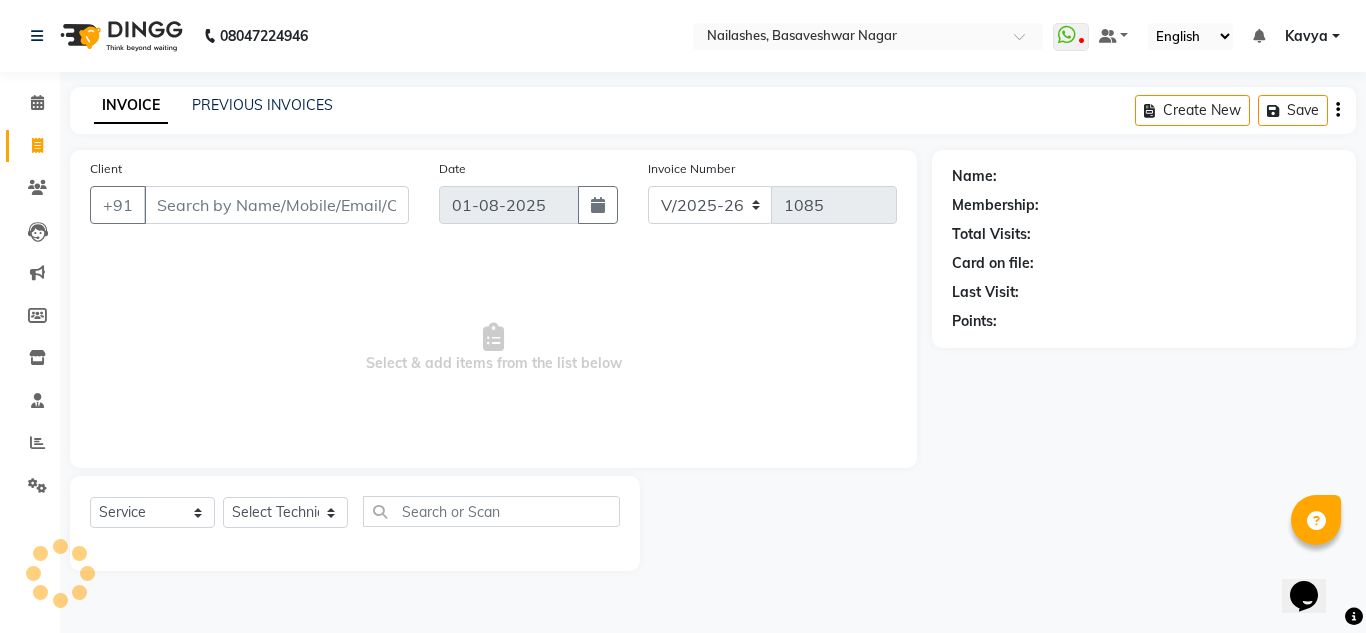 click on "Select Technician" 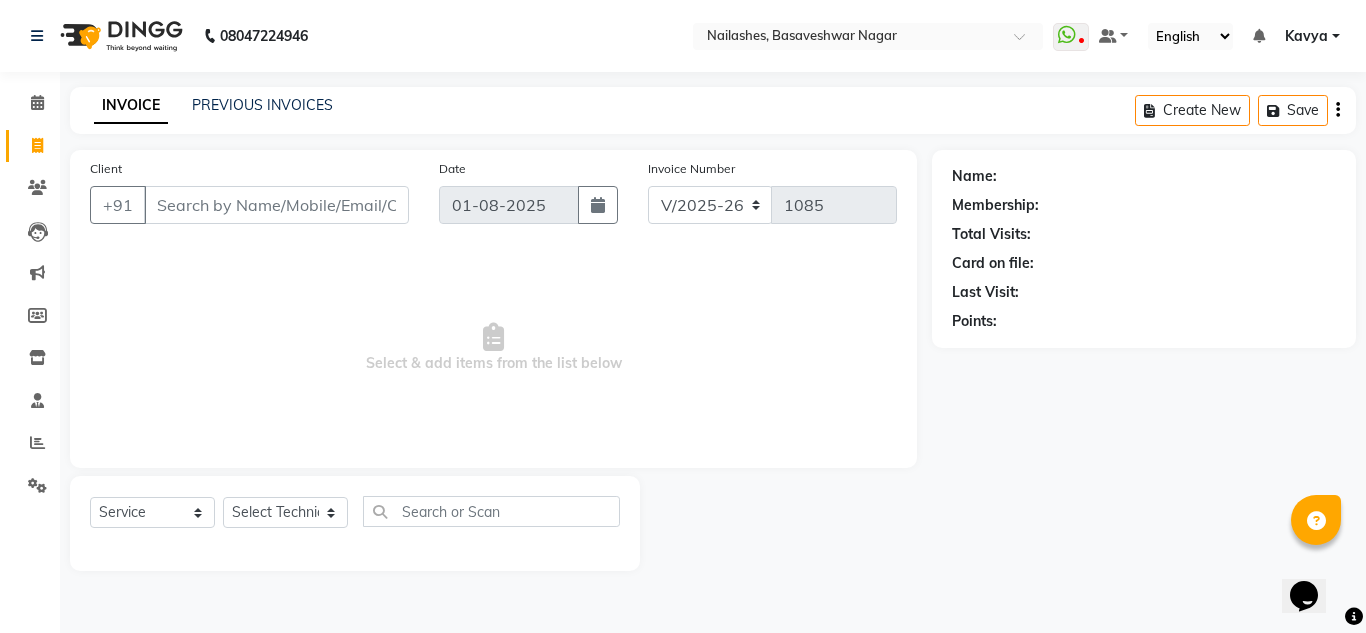 click on "Select Technician [FIRST] [FIRST] [FIRST] [FIRST] [FIRST] [FIRST] [FIRST] [FIRST] [FIRST] [FIRST] Manager [FIRST] [FIRST]" 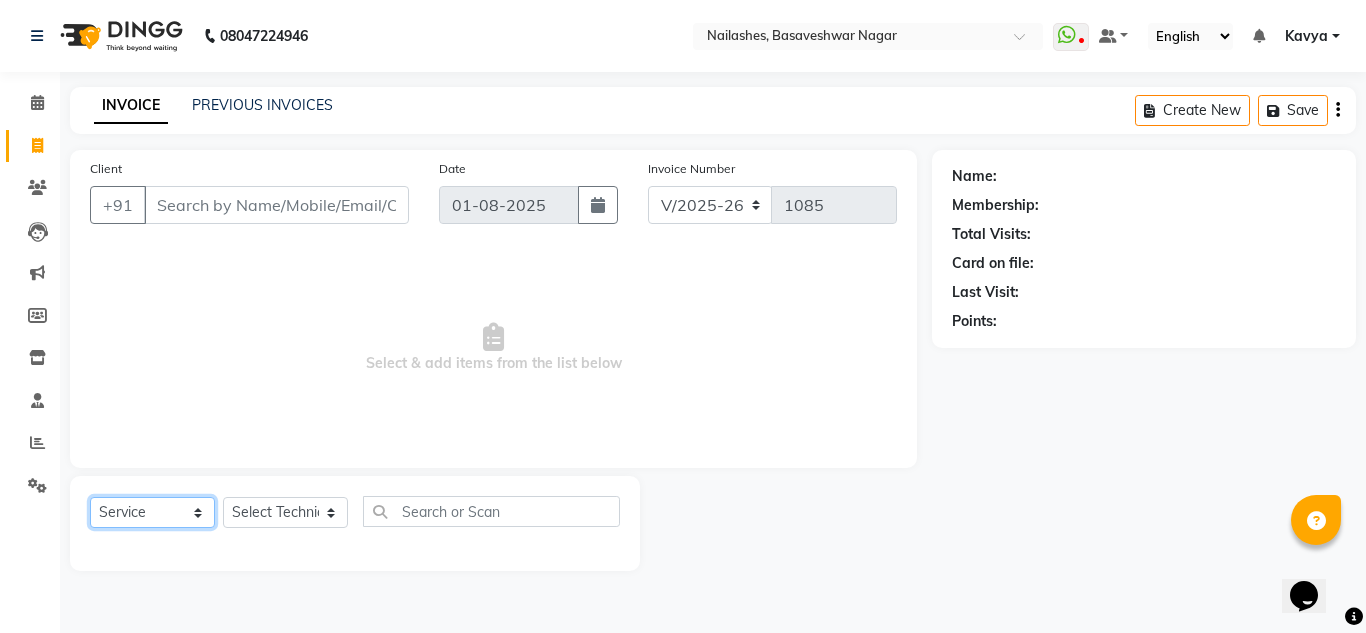 click on "Select  Service  Product  Membership  Package Voucher Prepaid Gift Card" 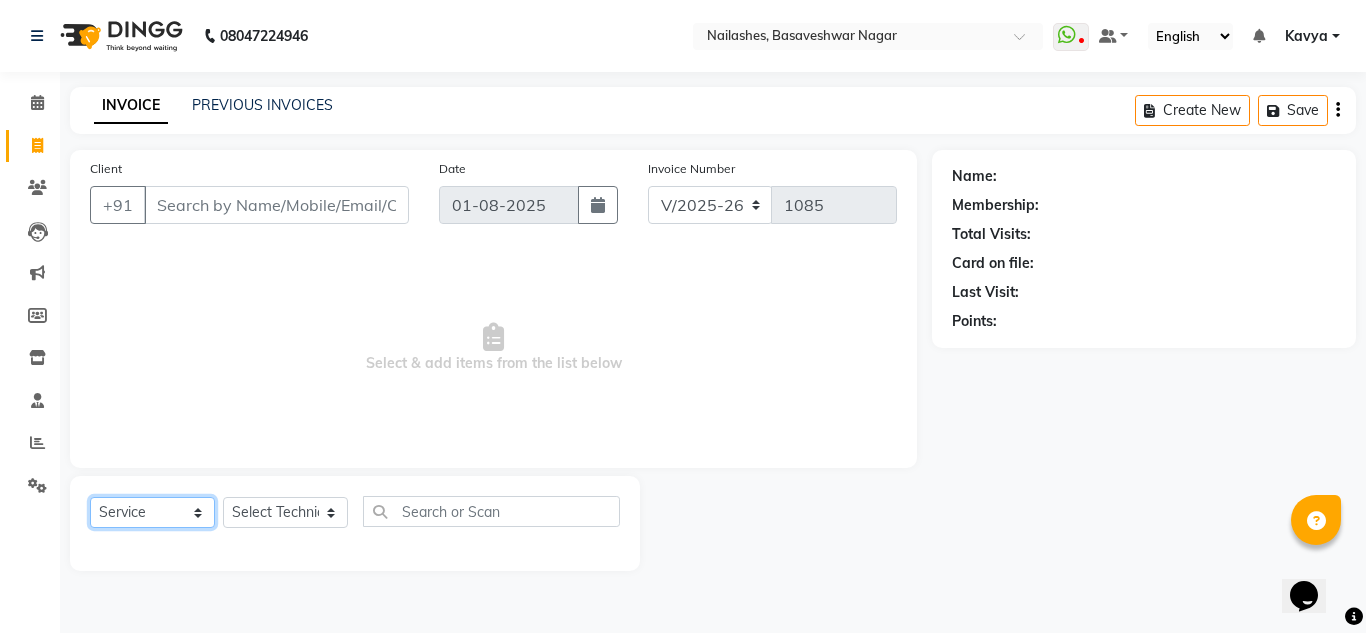 drag, startPoint x: 142, startPoint y: 502, endPoint x: 309, endPoint y: 522, distance: 168.19334 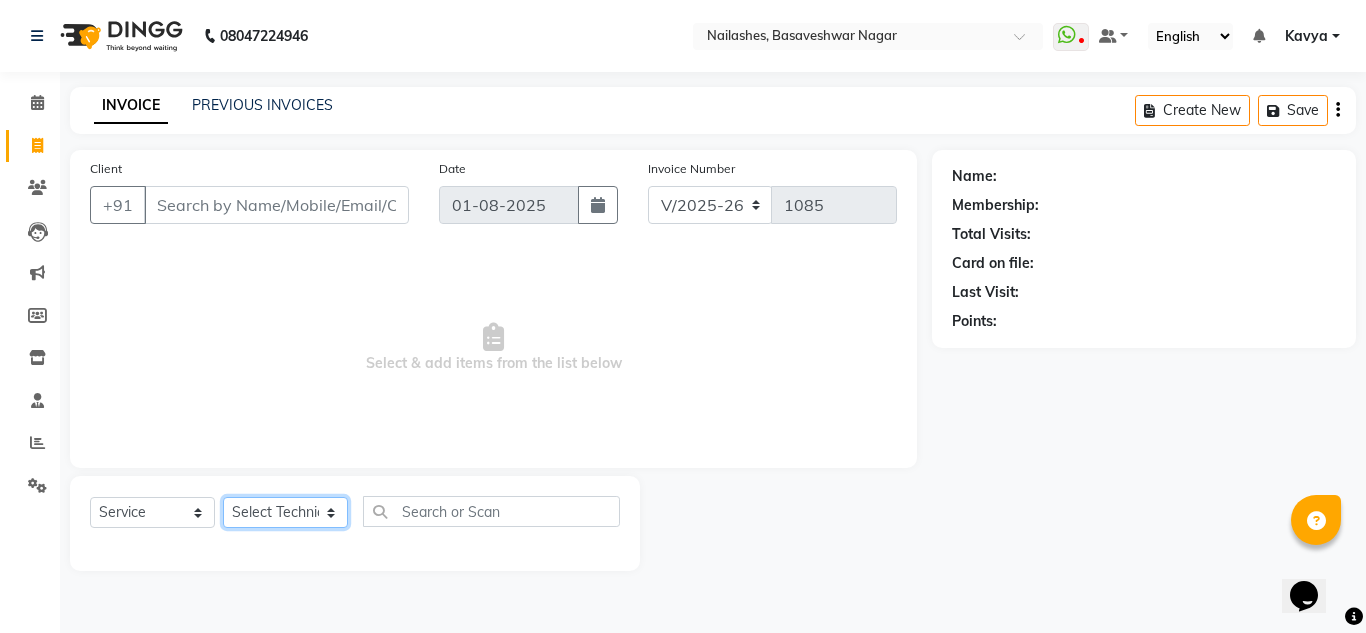 click on "Select Technician [FIRST] [FIRST] [FIRST] [FIRST] [FIRST] [FIRST] [FIRST] [FIRST] [FIRST] [FIRST] Manager [FIRST] [FIRST]" 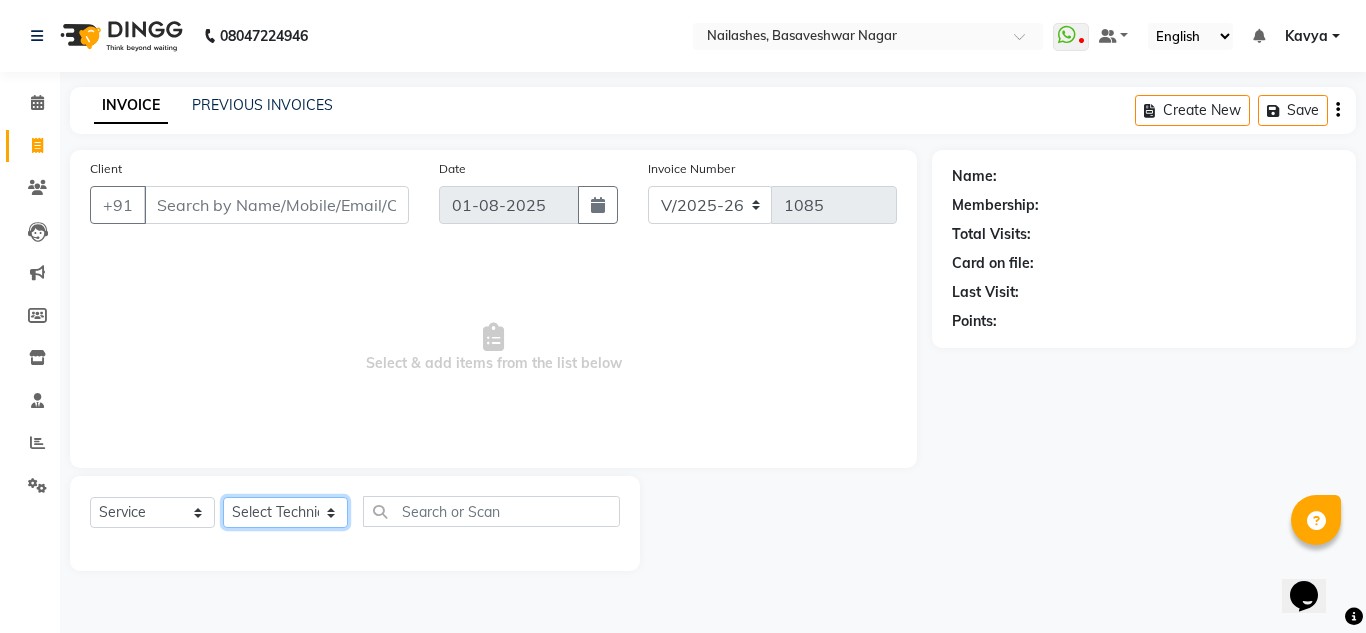 select on "81673" 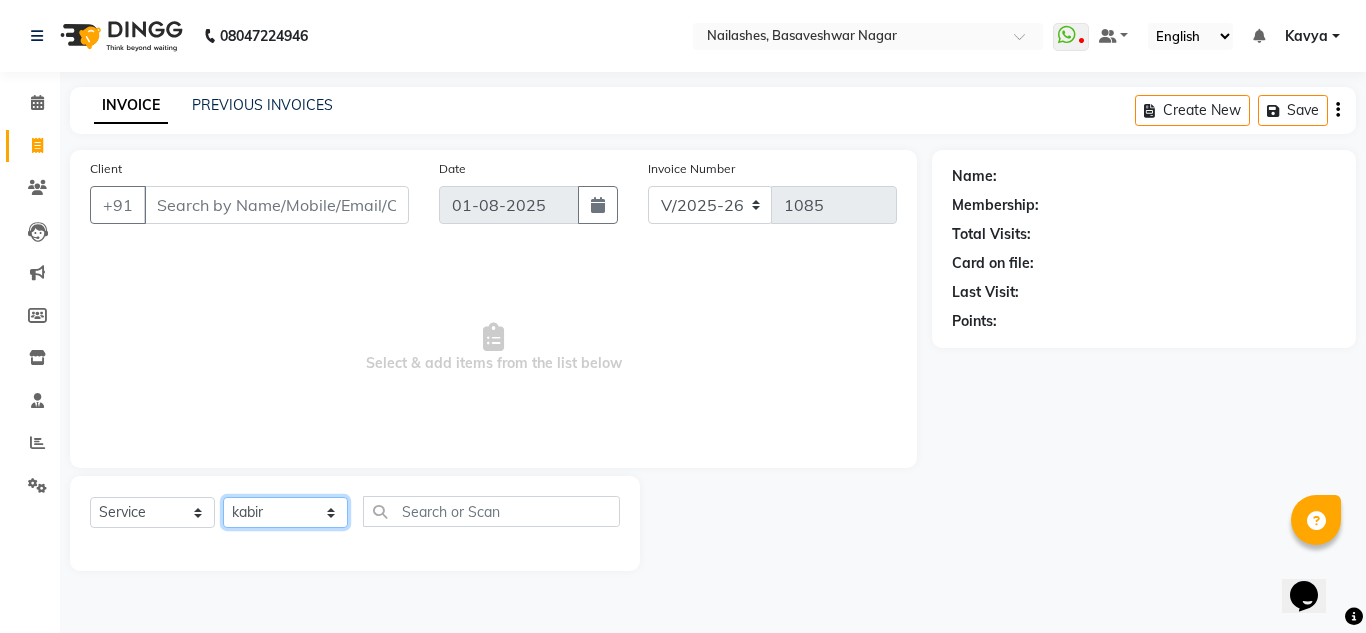 click on "Select Technician [FIRST] [FIRST] [FIRST] [FIRST] [FIRST] [FIRST] [FIRST] [FIRST] [FIRST] [FIRST] Manager [FIRST] [FIRST]" 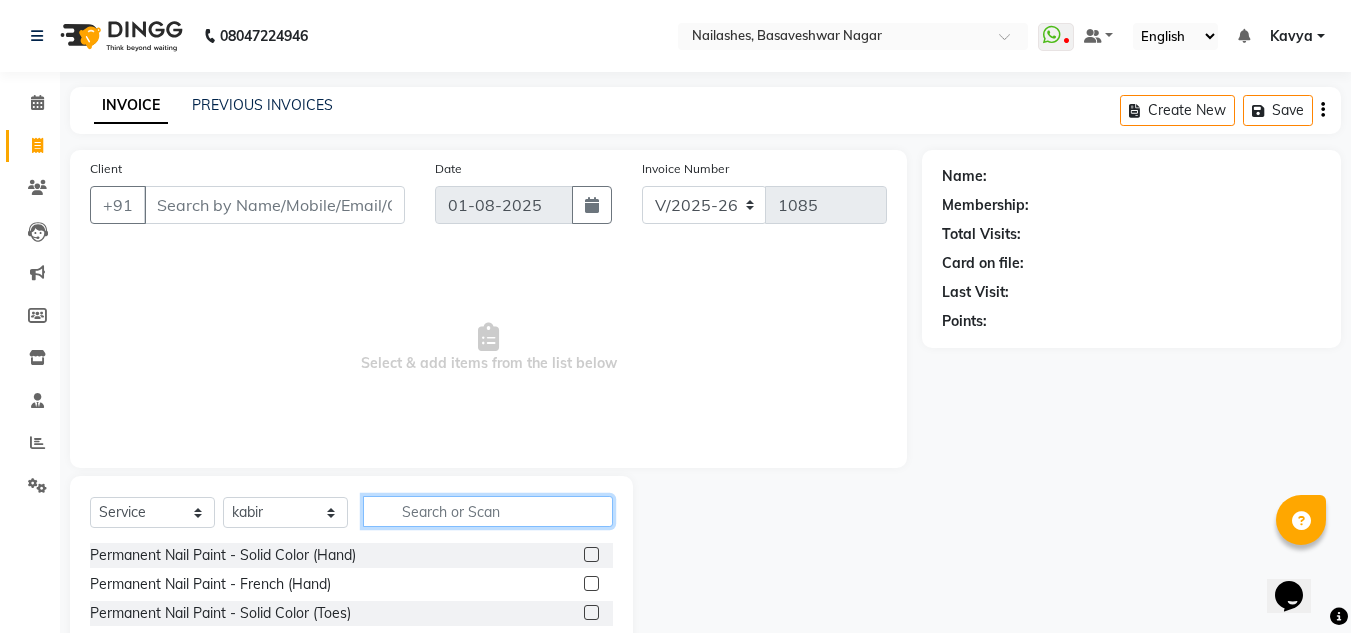 click 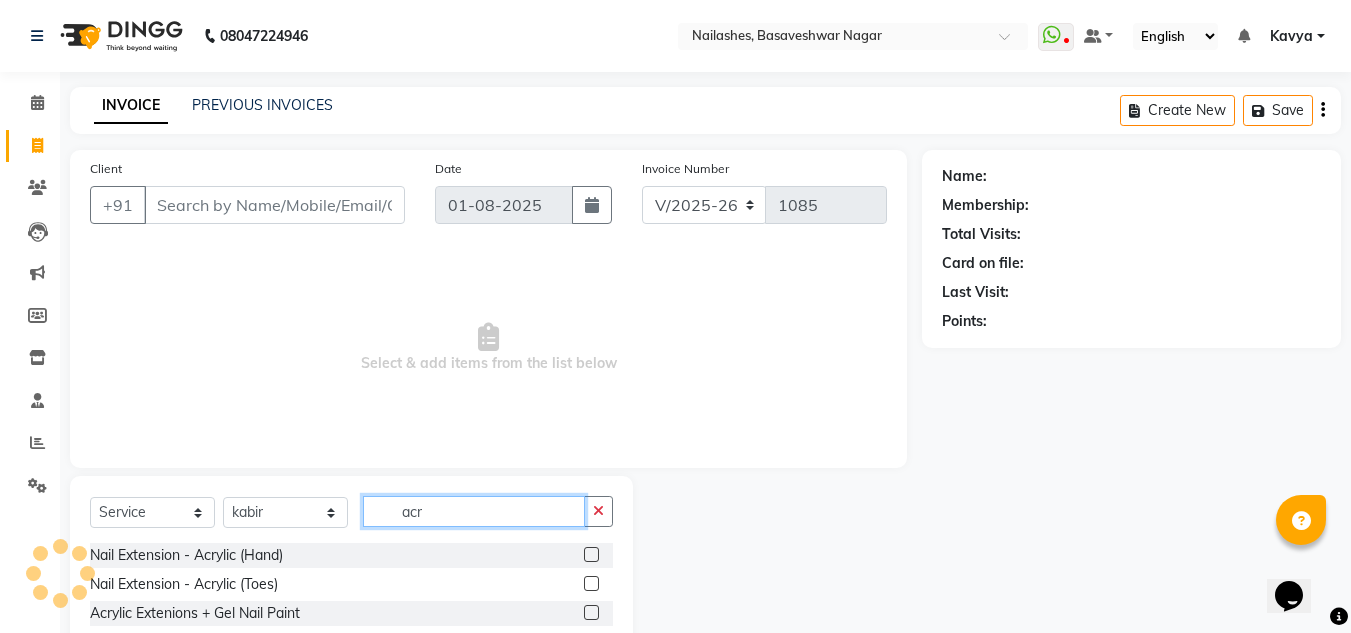 type on "acr" 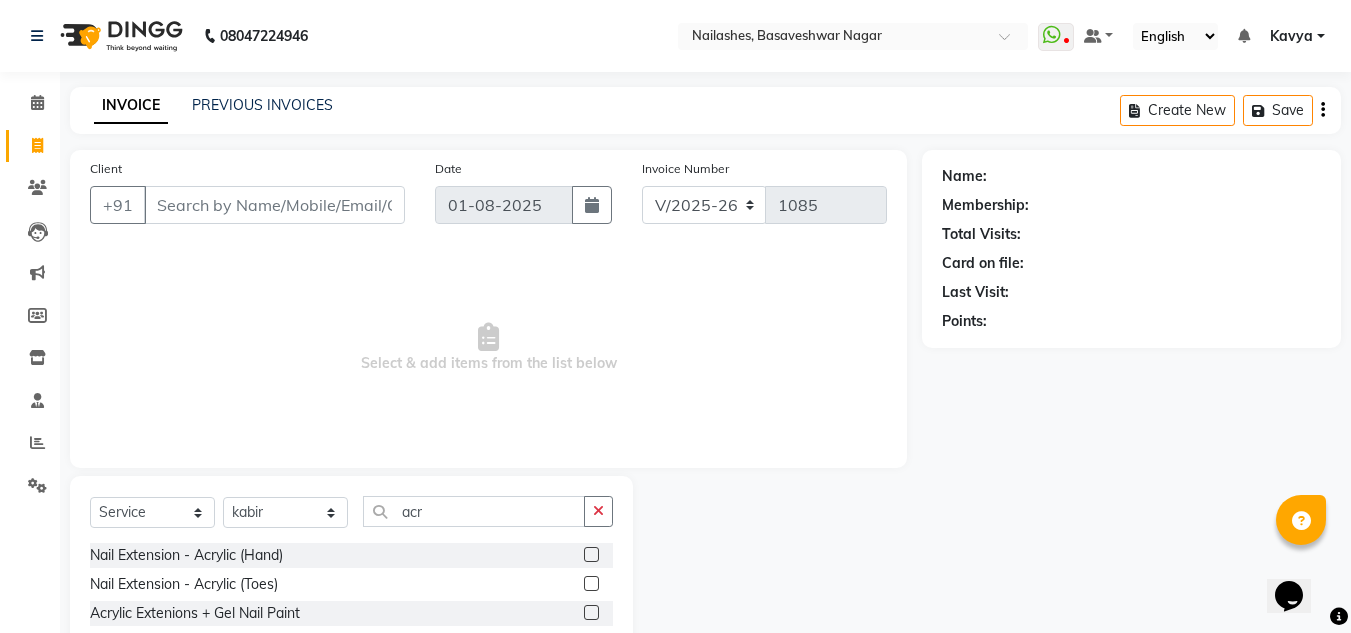 click 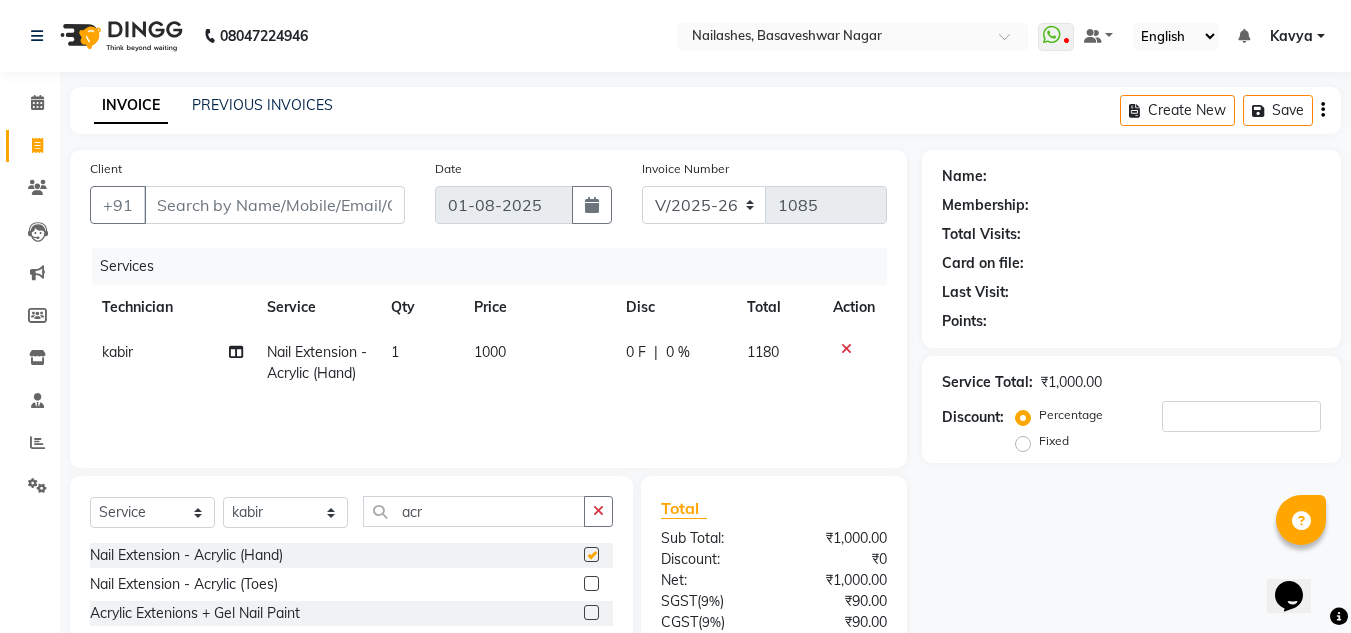 checkbox on "false" 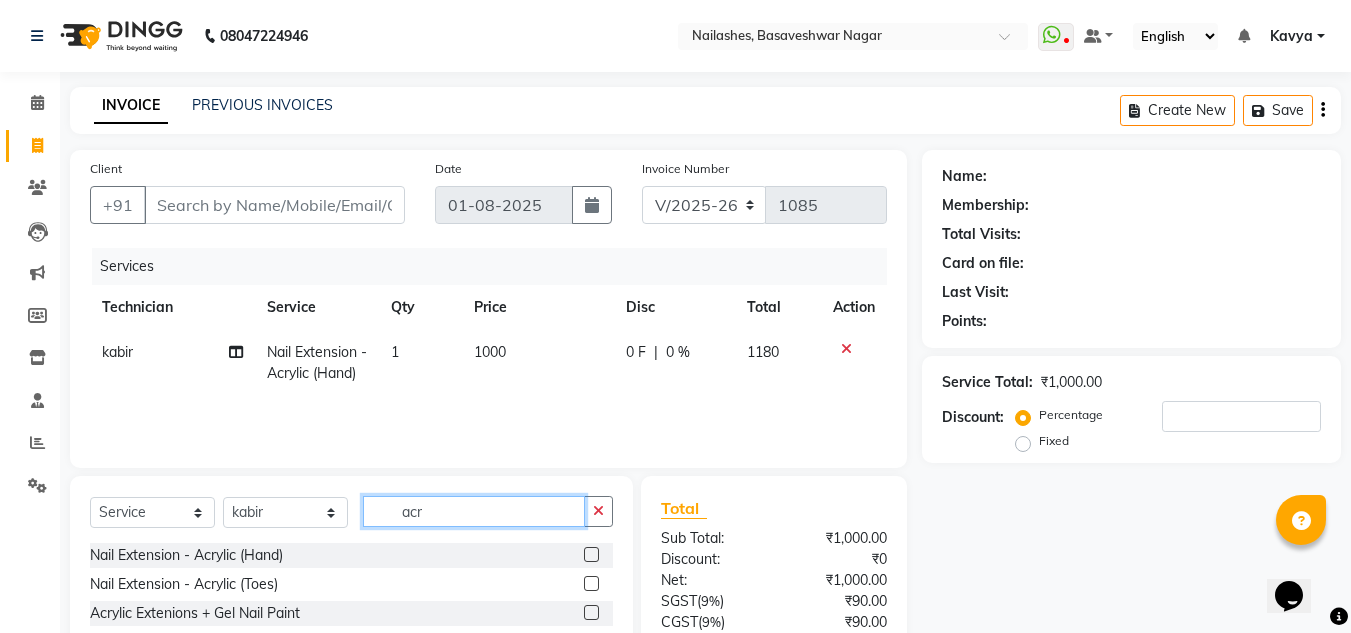 click on "acr" 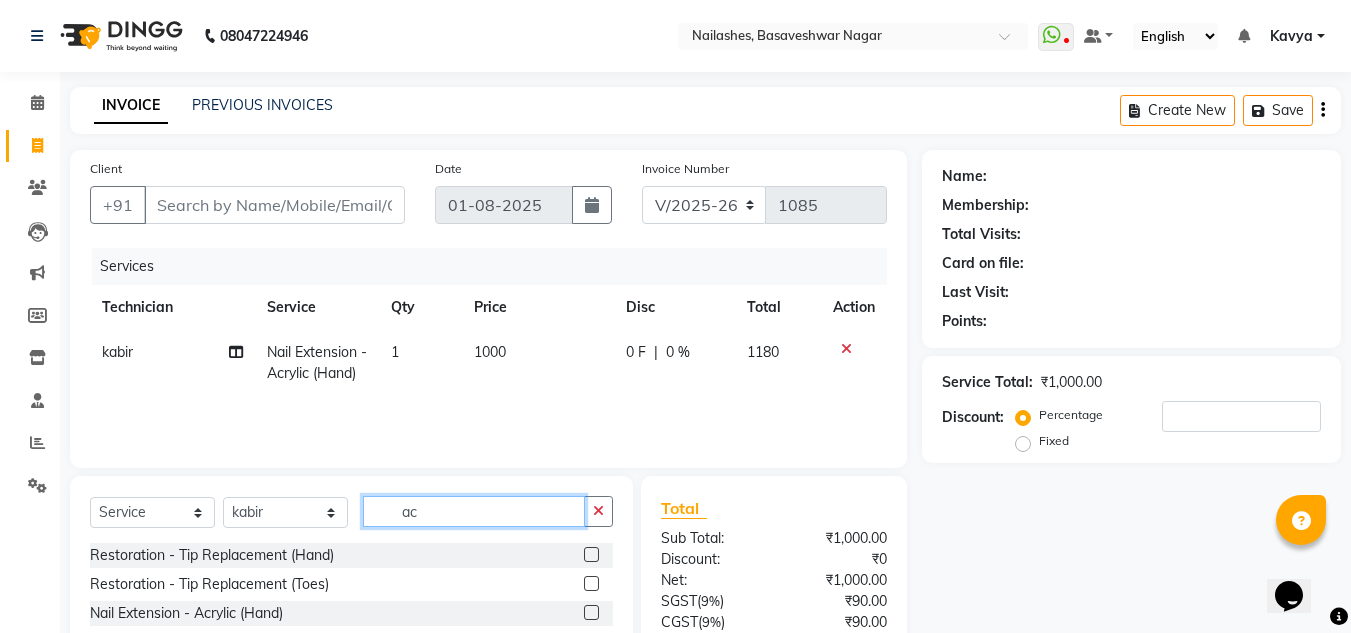 type on "a" 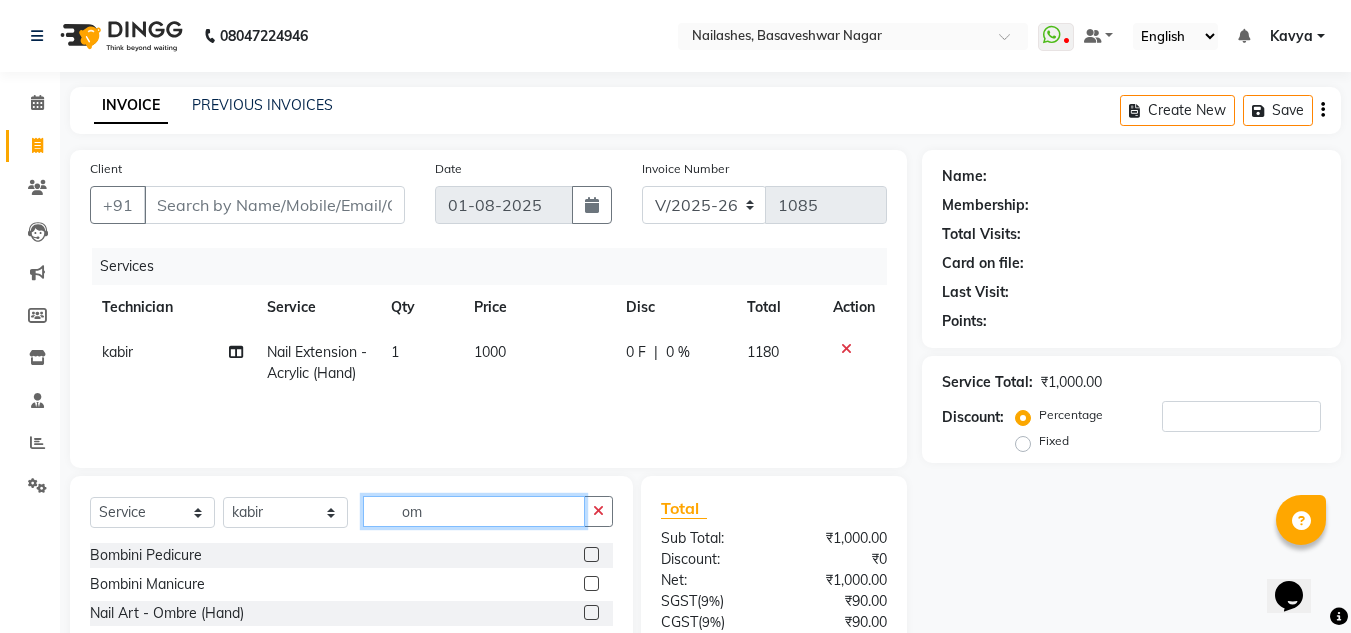 type on "o" 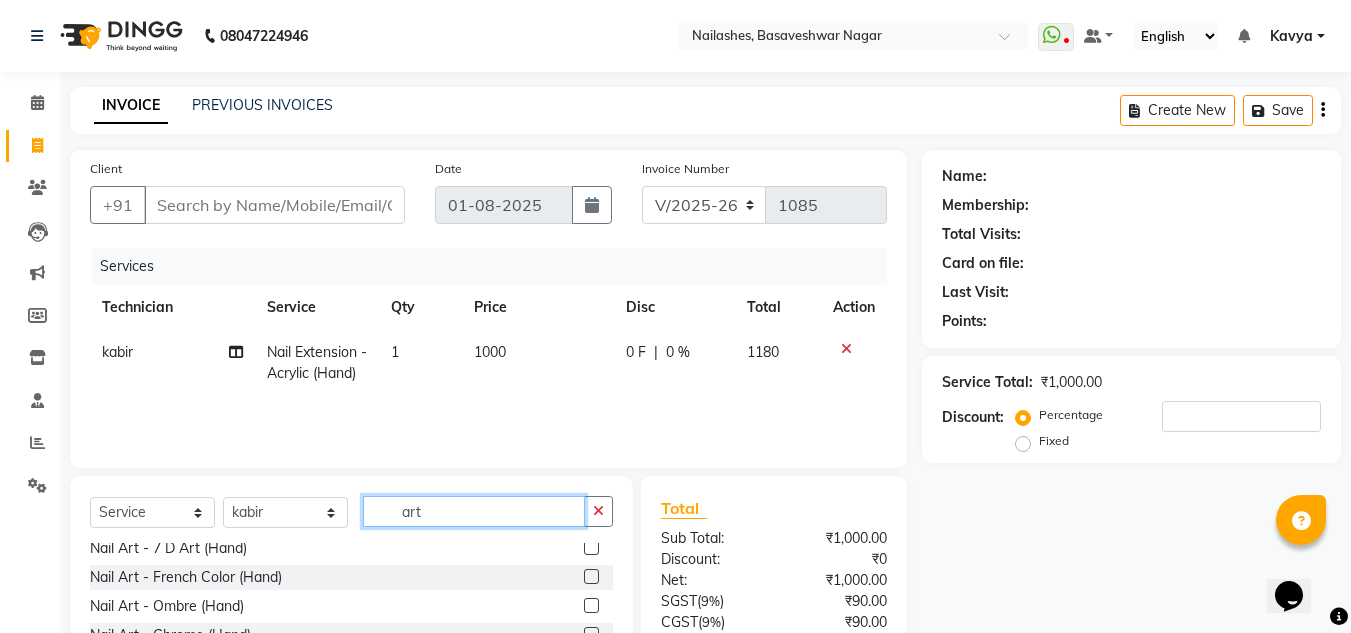 scroll, scrollTop: 160, scrollLeft: 0, axis: vertical 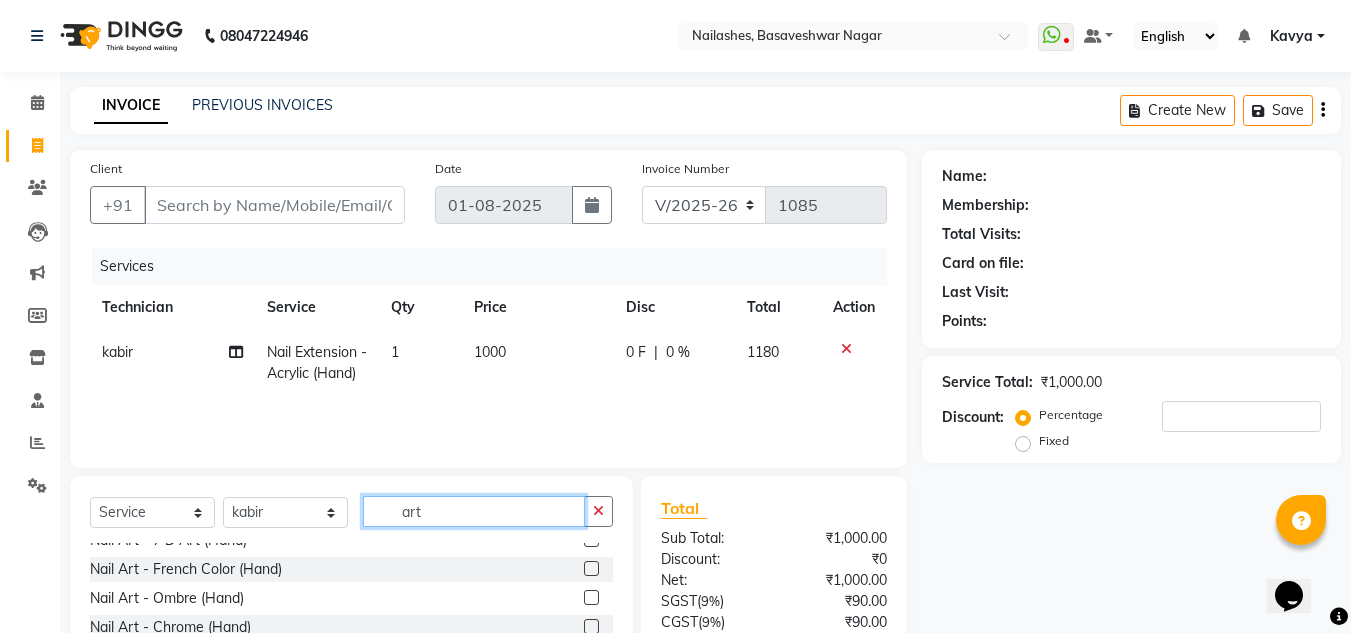 type on "art" 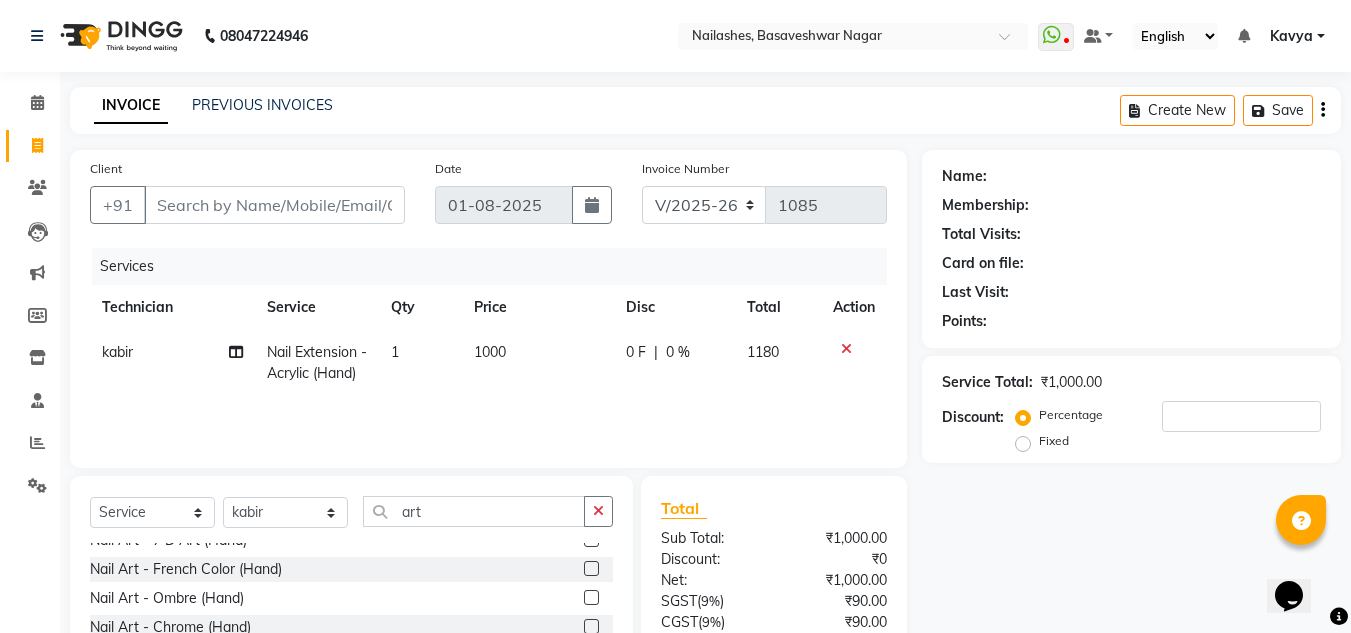 click 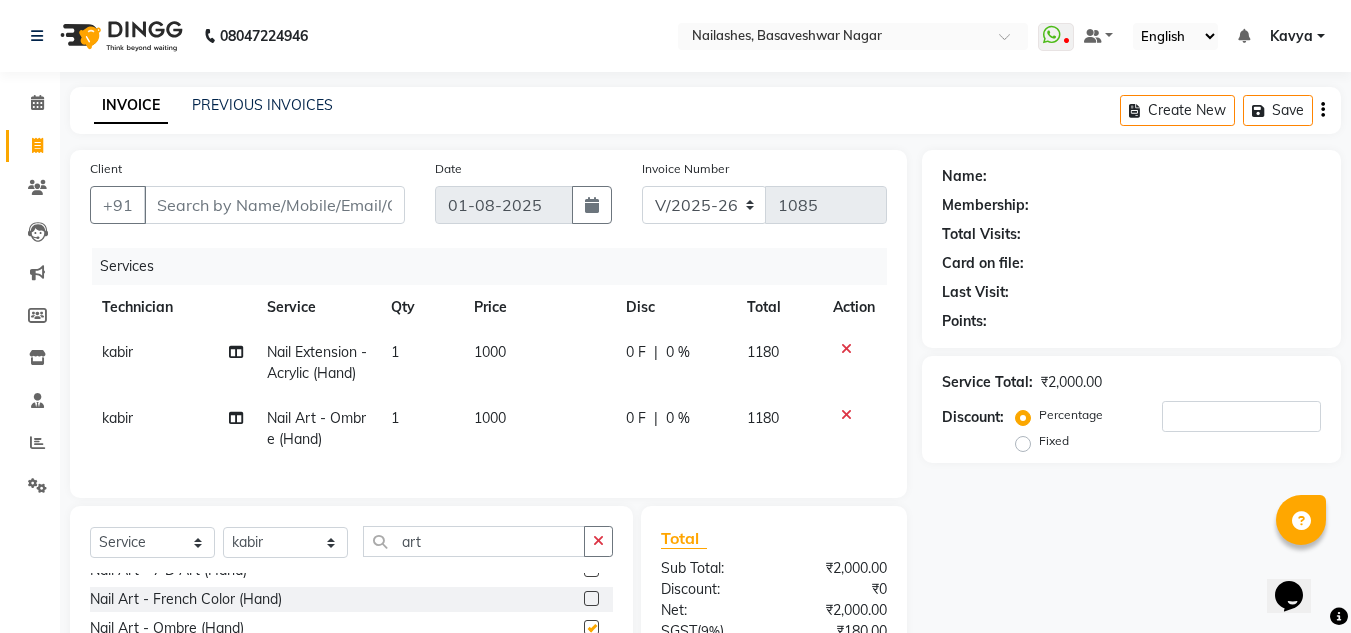 checkbox on "false" 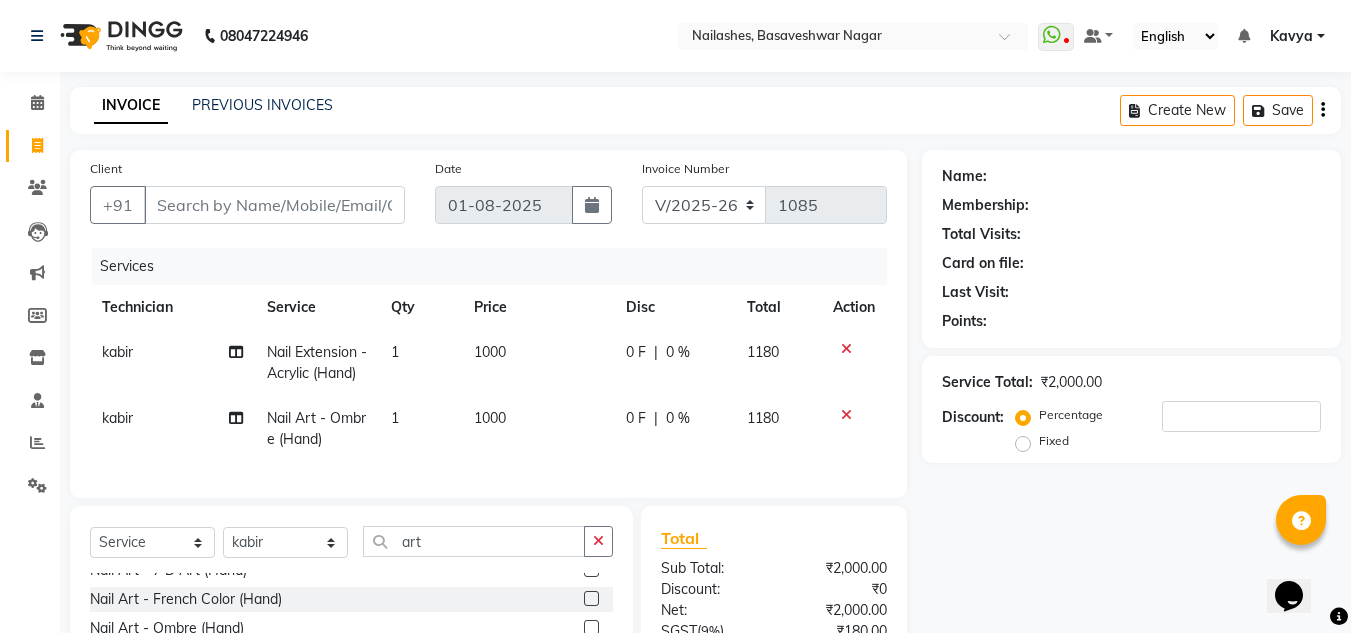 click on "Select  Service  Product  Membership  Package Voucher Prepaid Gift Card  Select Technician [FIRST] [FIRST] [FIRST] [FIRST] [FIRST] [FIRST] [FIRST] [FIRST] [FIRST] [FIRST] Manager [FIRST] [FIRST] art Nail Art - Glitter Per Finger (Hand)  Nail Art - Myler Per Finger (Hand)  Nail Art - Per Stone (Hand)  Nail Art - Marble Art (Hand)  Nail Art - 3d Art (Hand)  Nail Art - 7 D Art (Hand)  Nail Art - French Color  (Hand)  Nail Art - Ombre (Hand)  Nail Art - Chrome (Hand)  Nail Art - Accessories (Hand)  Nail Art - Stamping Per Finger (Hand)  Nail Art - Cat Eye (Hand)  Nail Art - Photo Art (Hand)  Nail Art - Glitter Per Finger  (Toes)  Nail Art - Myler Per Finger  (Toes)  Nail Art - Per Stone  (Toes)  Nail Art - Marble Art  (Toes)  Nail Art - 3d Art  (Toes)  Nail Art - 7 D Art  (Toes)  Nail Art - French Color  (Toes)  Nail Art - Ombre (Toes)  Nail Art - Chrome (Toes)" 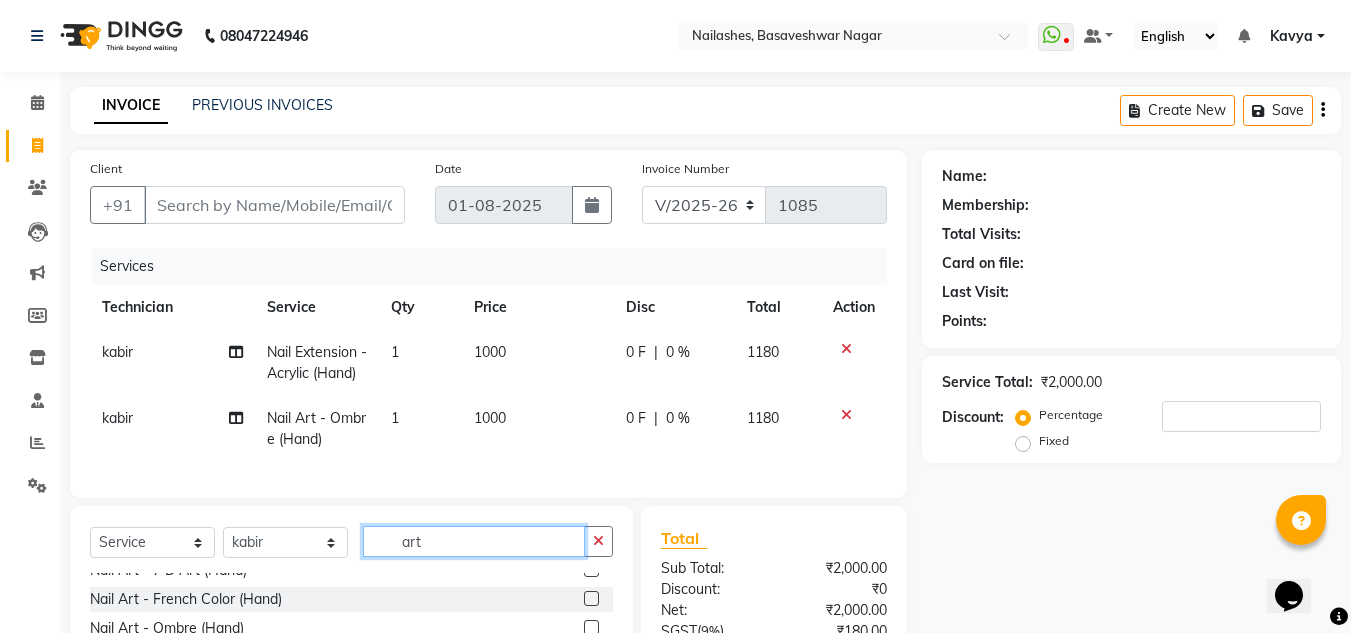 click on "art" 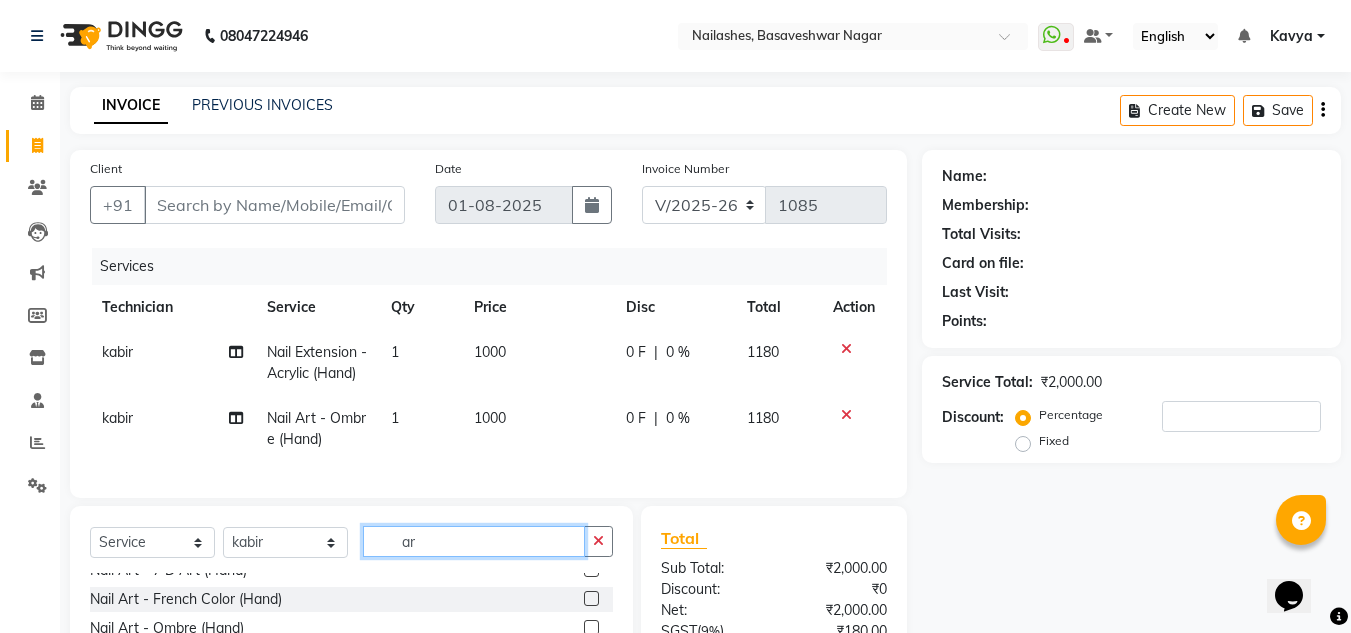 type on "a" 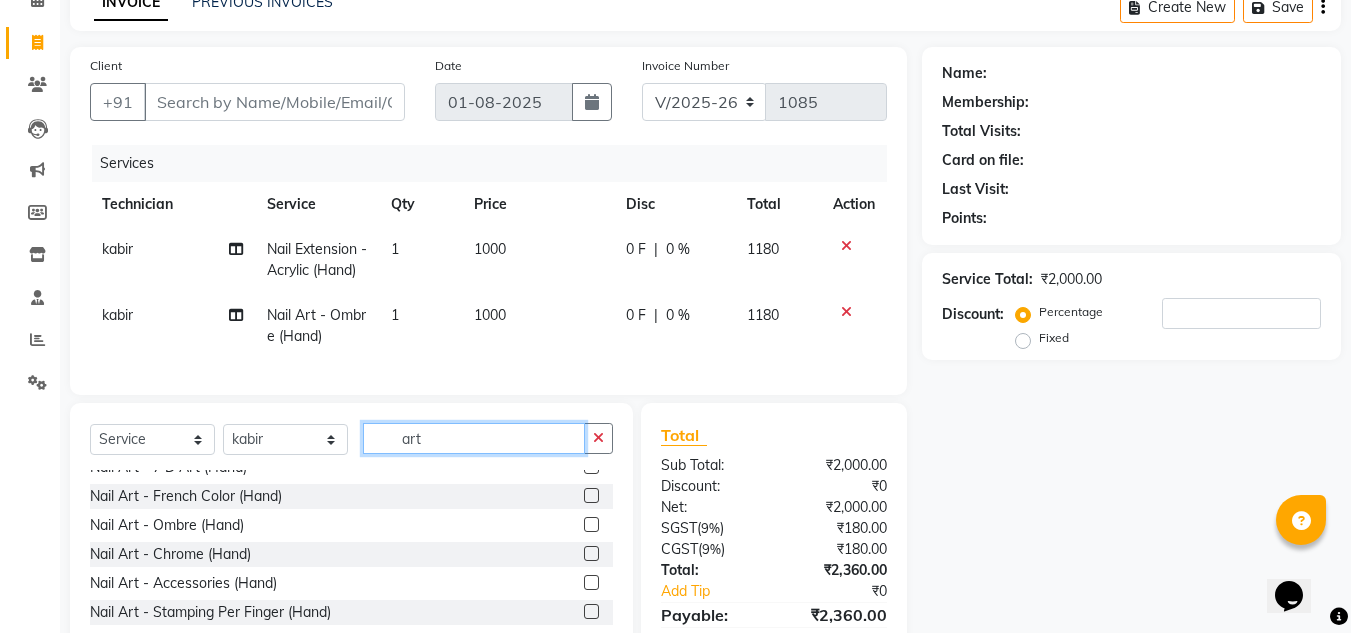 scroll, scrollTop: 140, scrollLeft: 0, axis: vertical 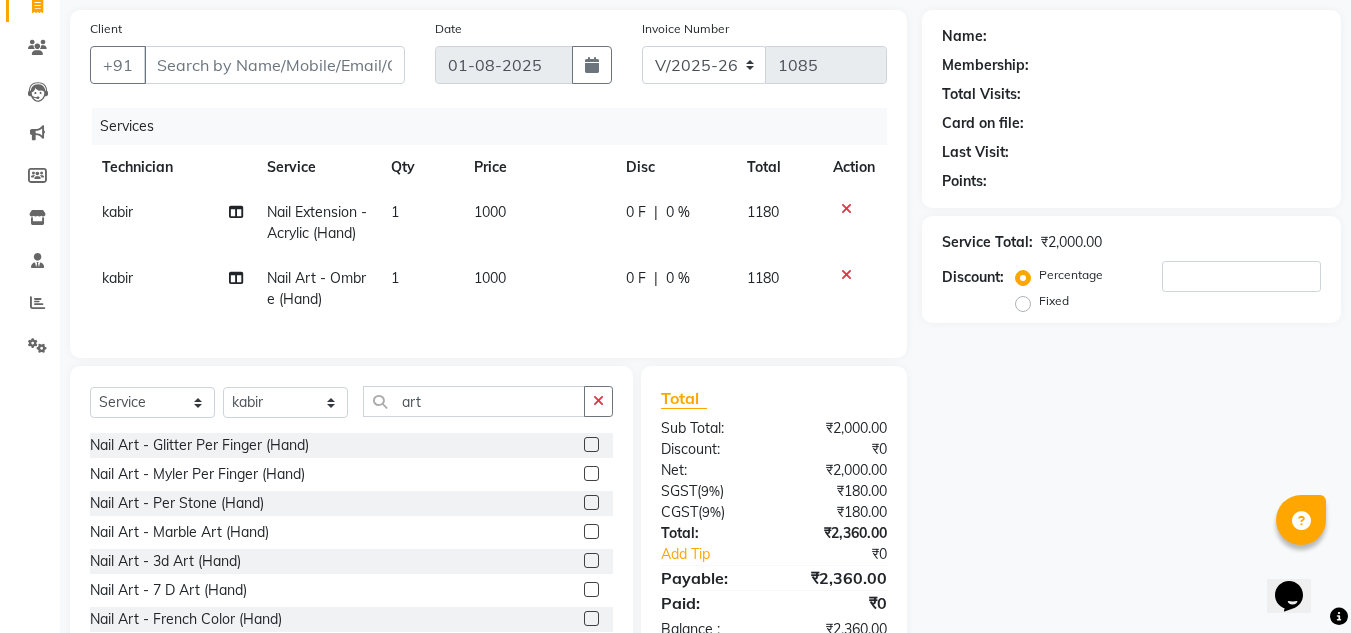 click 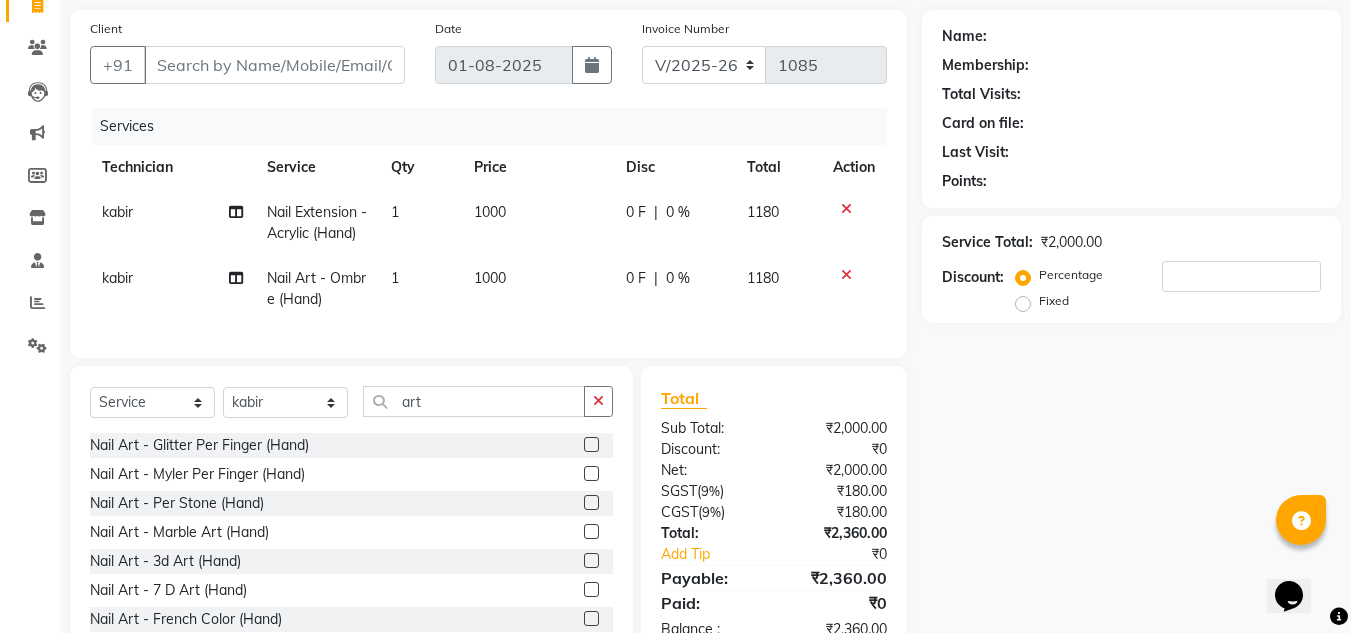click 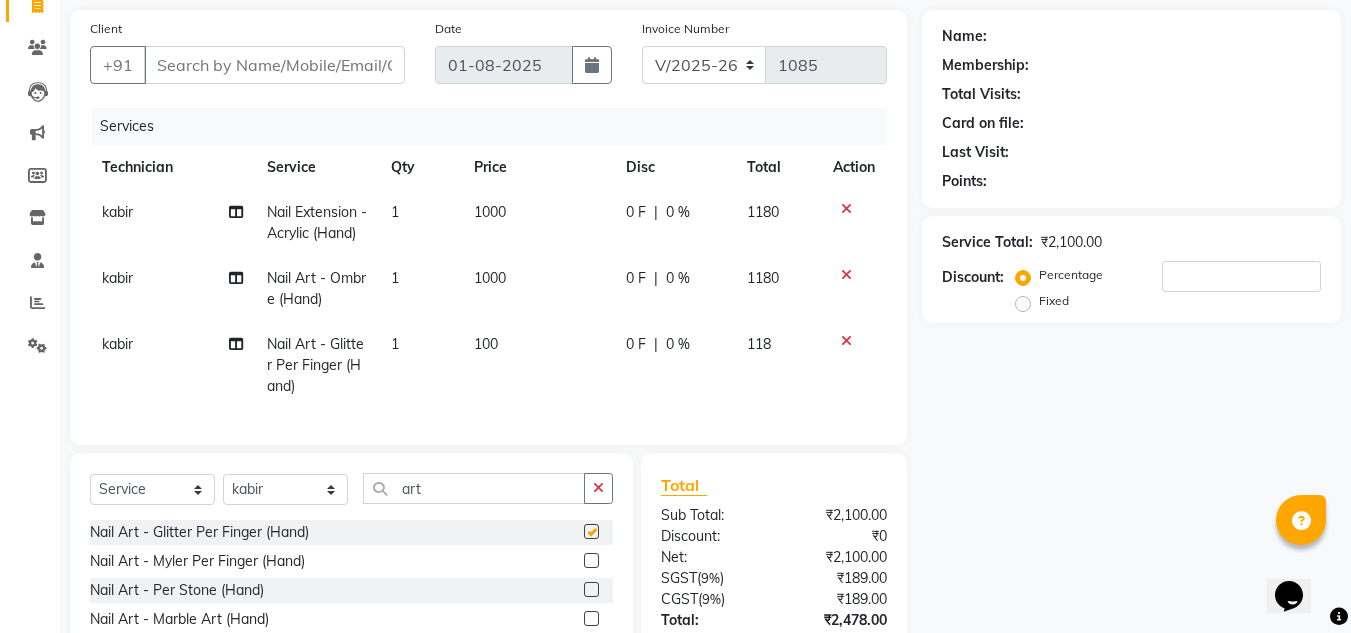 checkbox on "false" 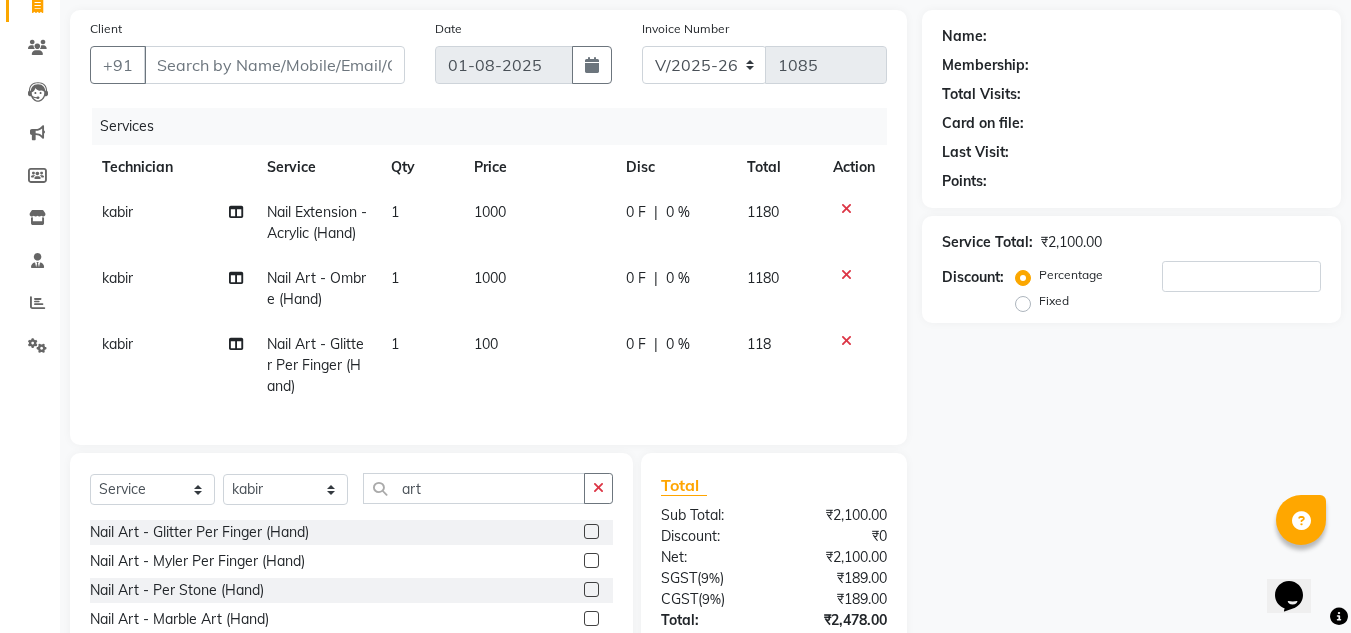 click on "1" 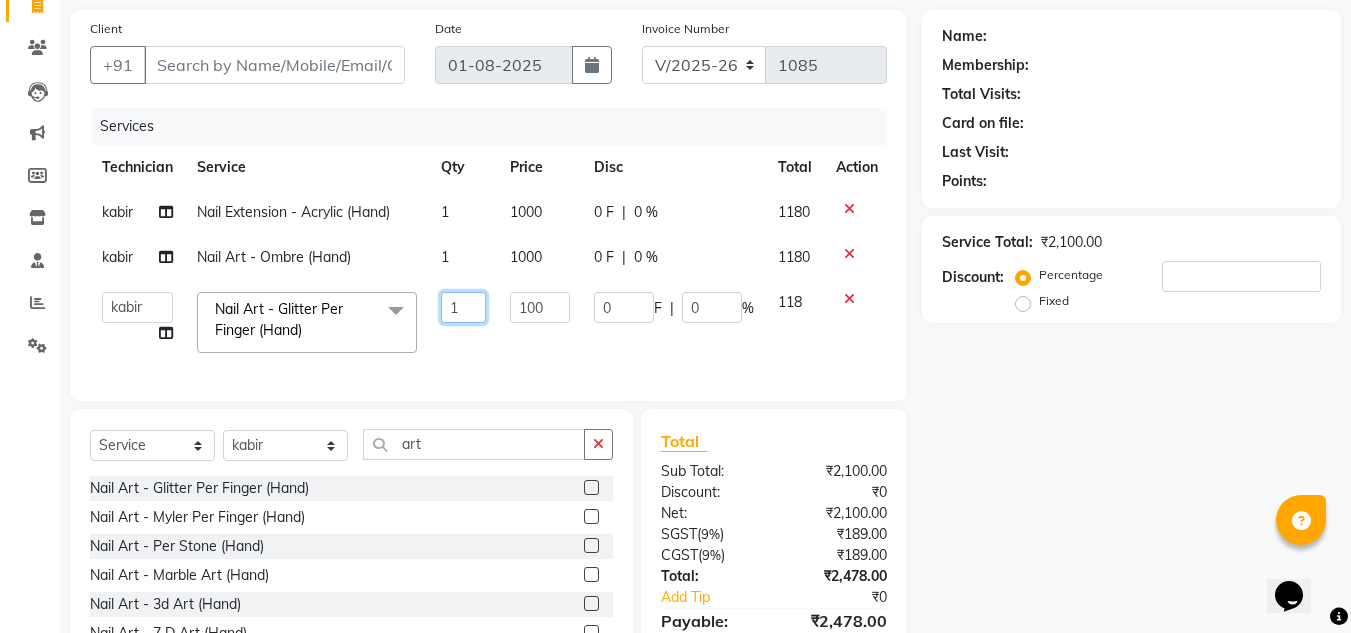 click on "1" 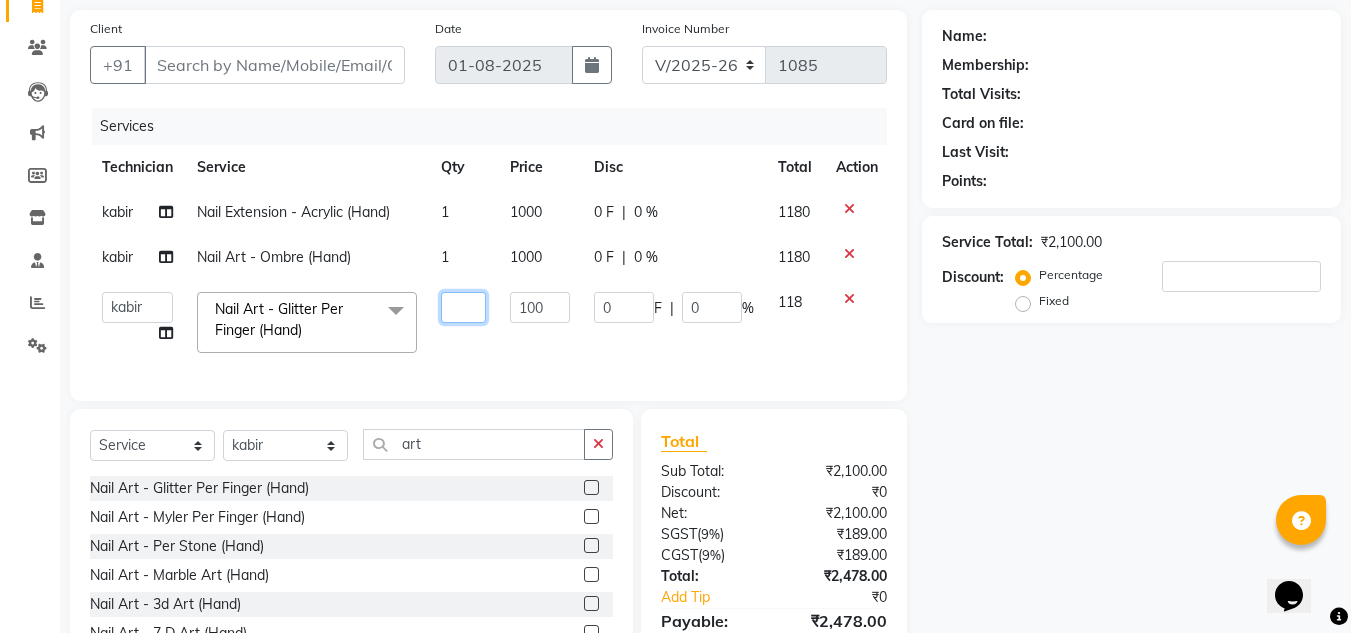 type on "2" 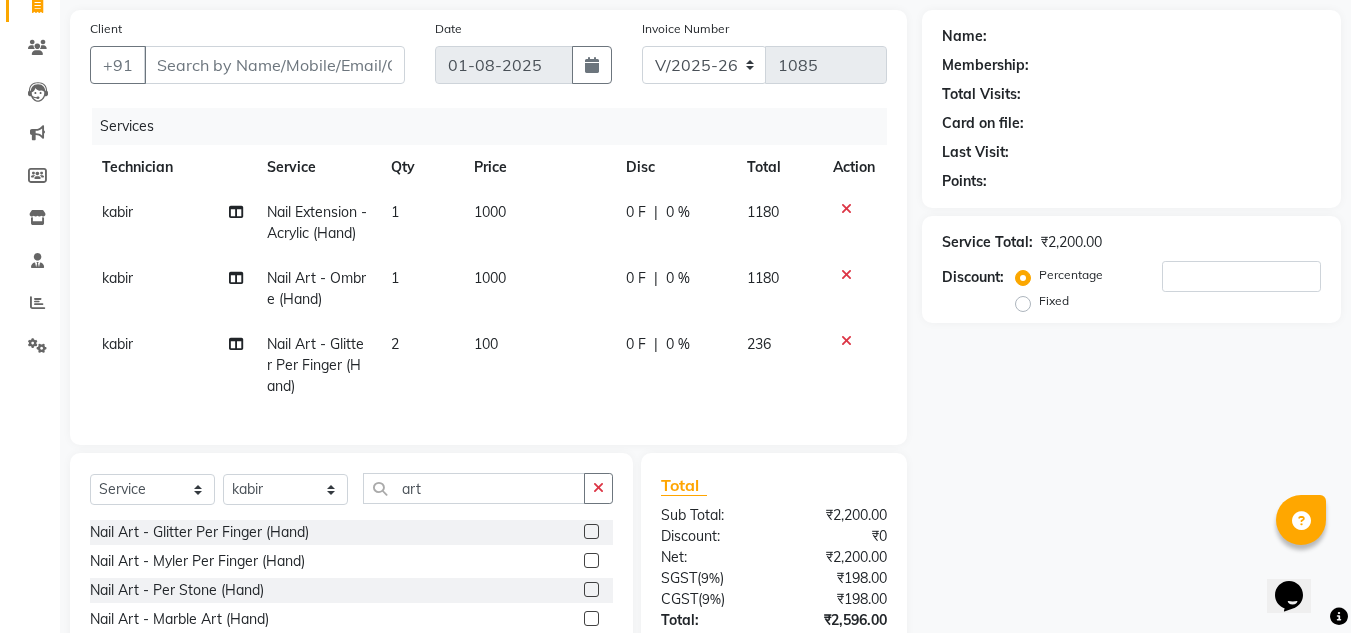 click on "0 F | 0 %" 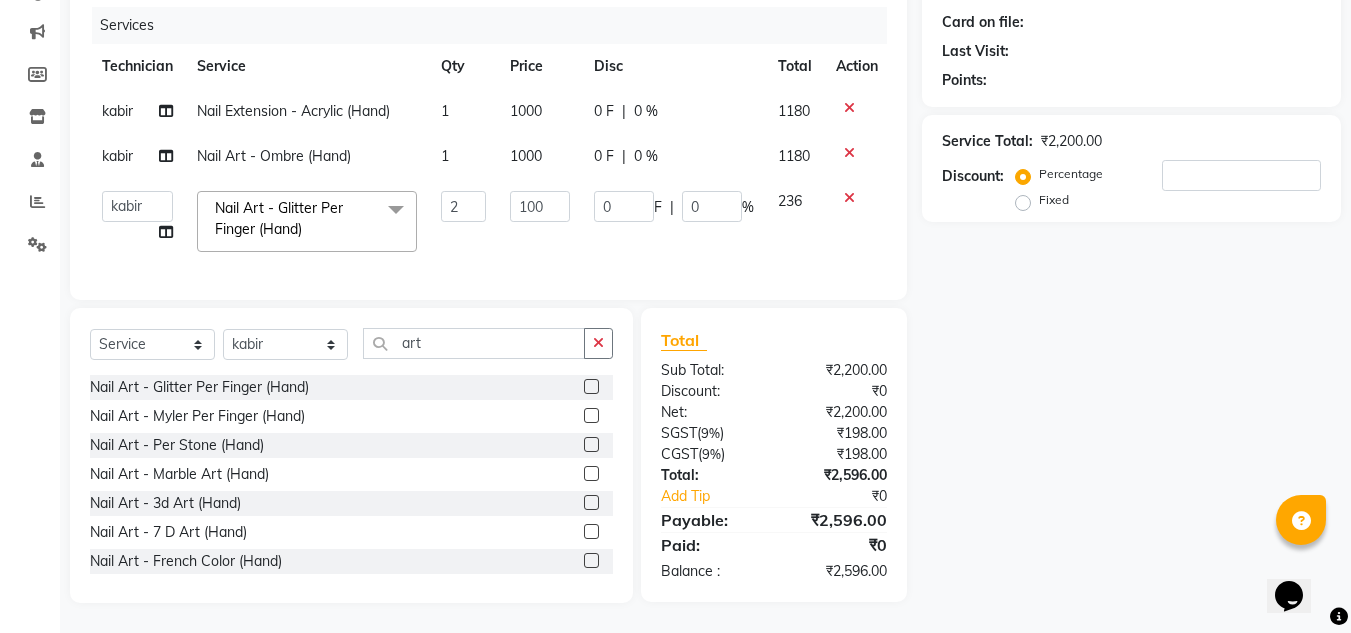 scroll, scrollTop: 0, scrollLeft: 0, axis: both 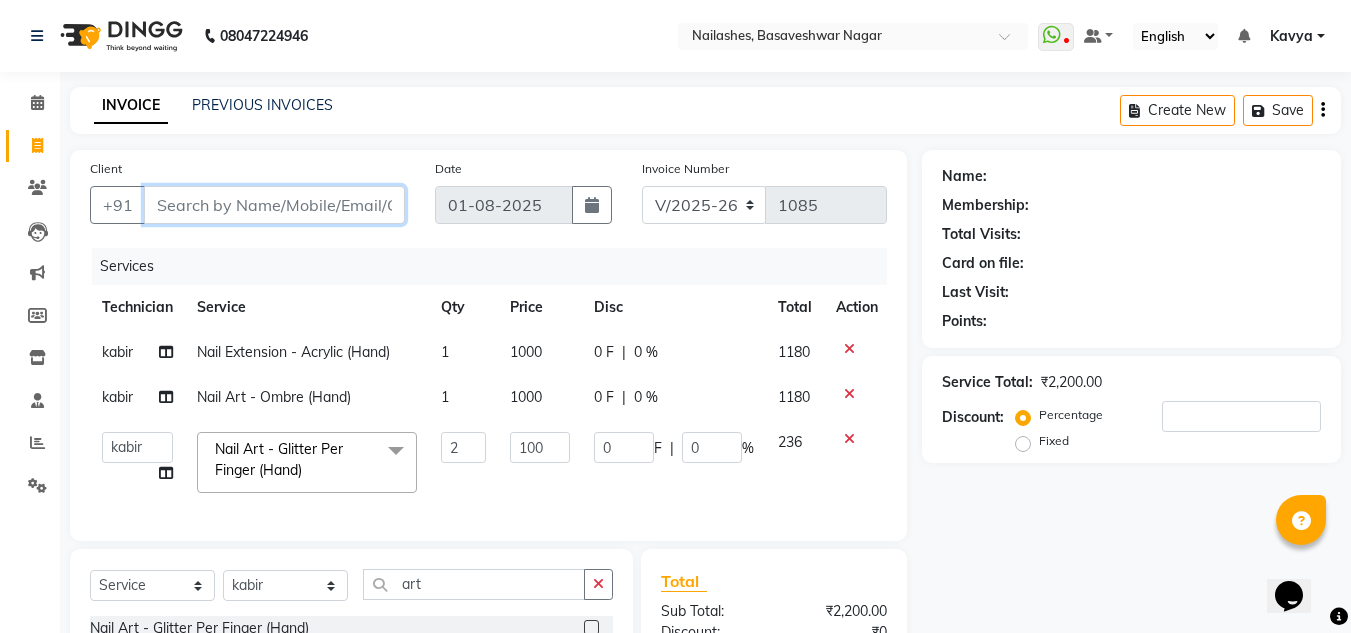 click on "Client" at bounding box center (274, 205) 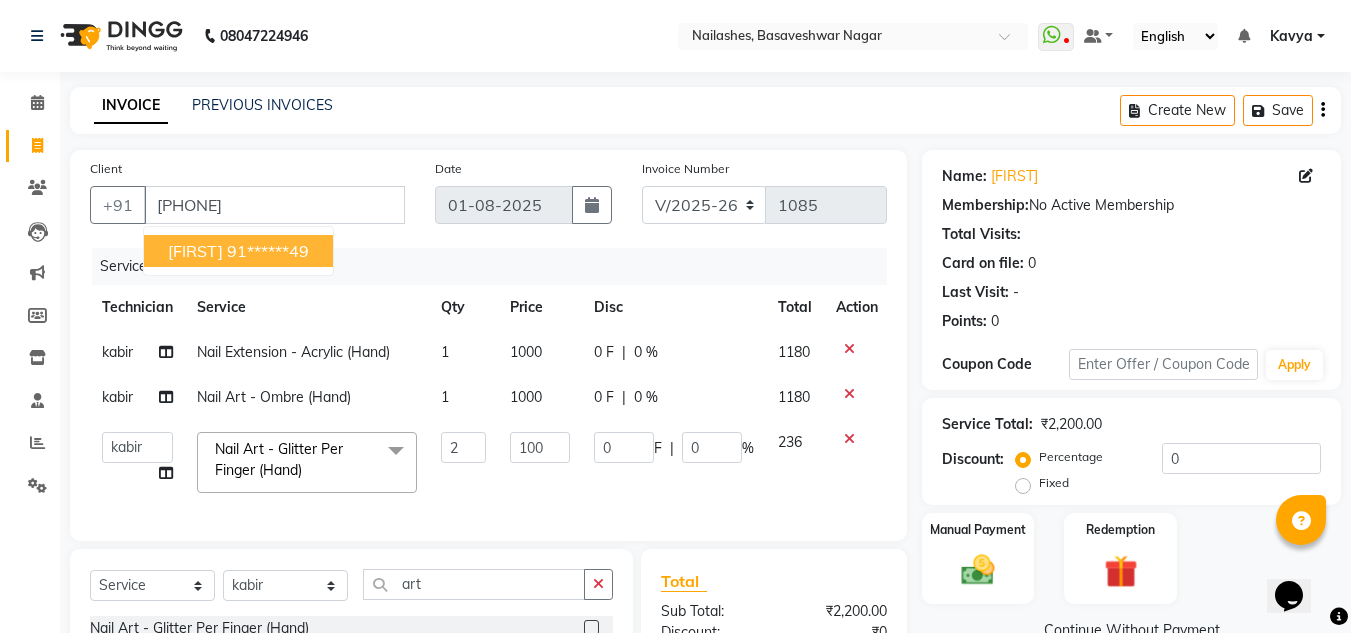 click on "[FIRST] [PHONE]" at bounding box center (238, 251) 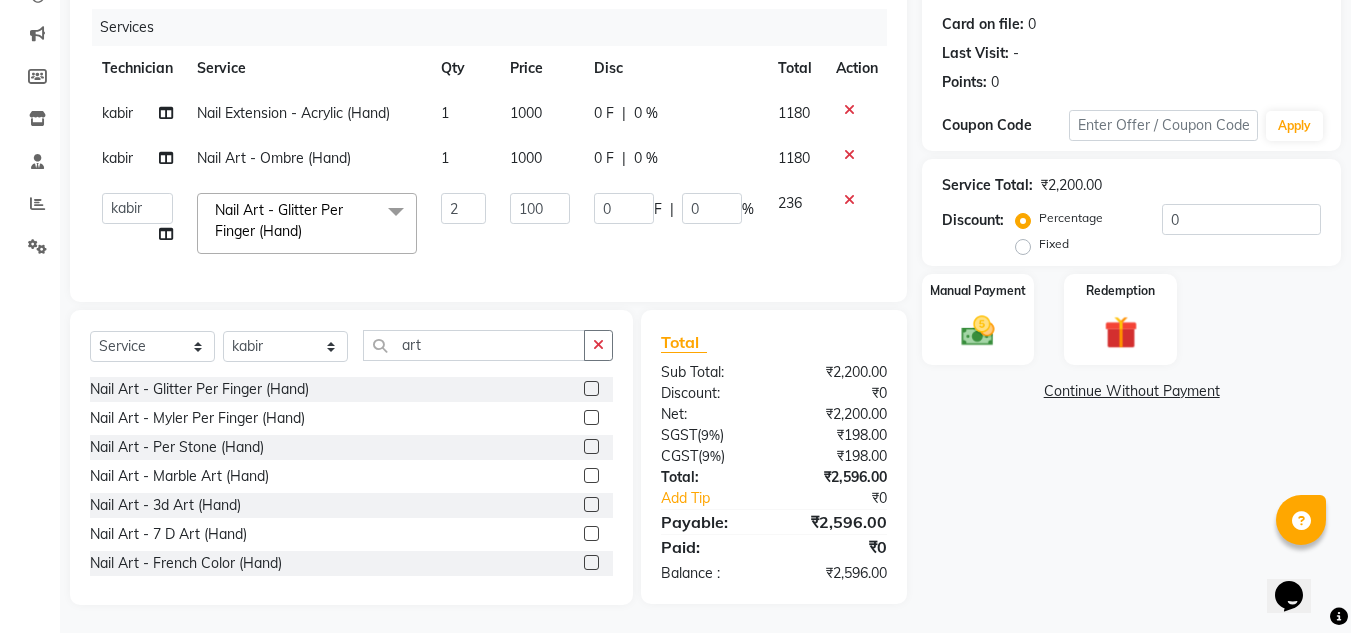 scroll, scrollTop: 256, scrollLeft: 0, axis: vertical 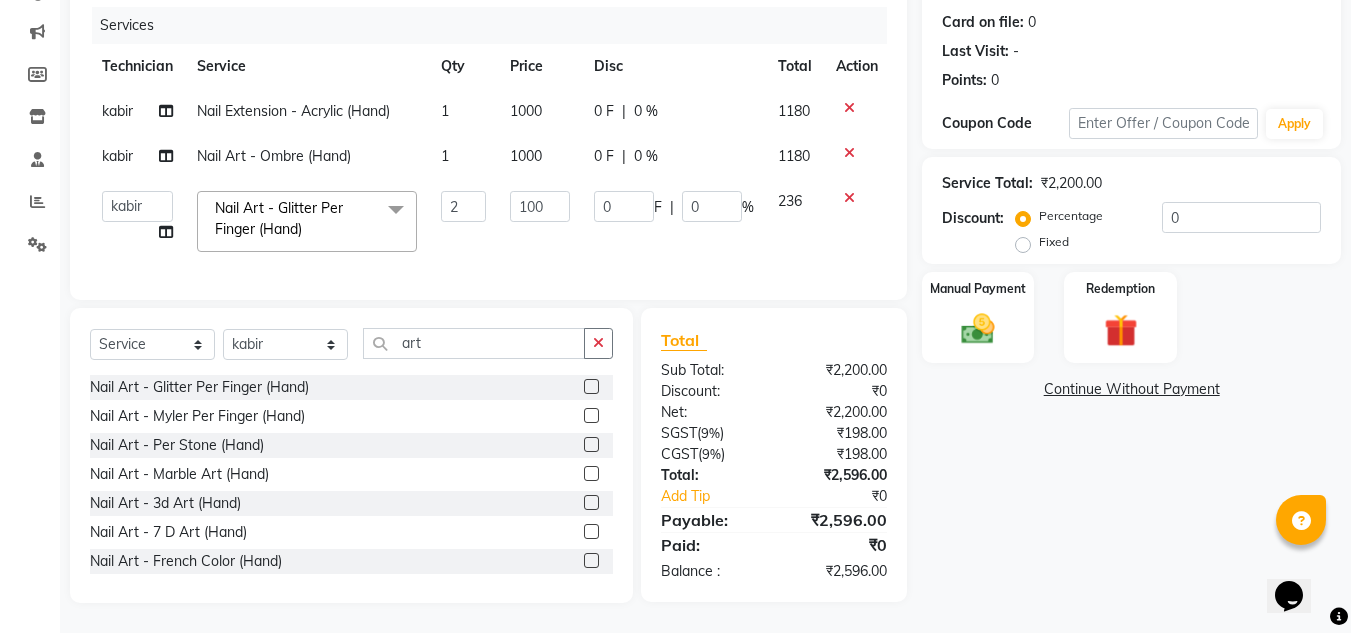 click on "Manual Payment Redemption" 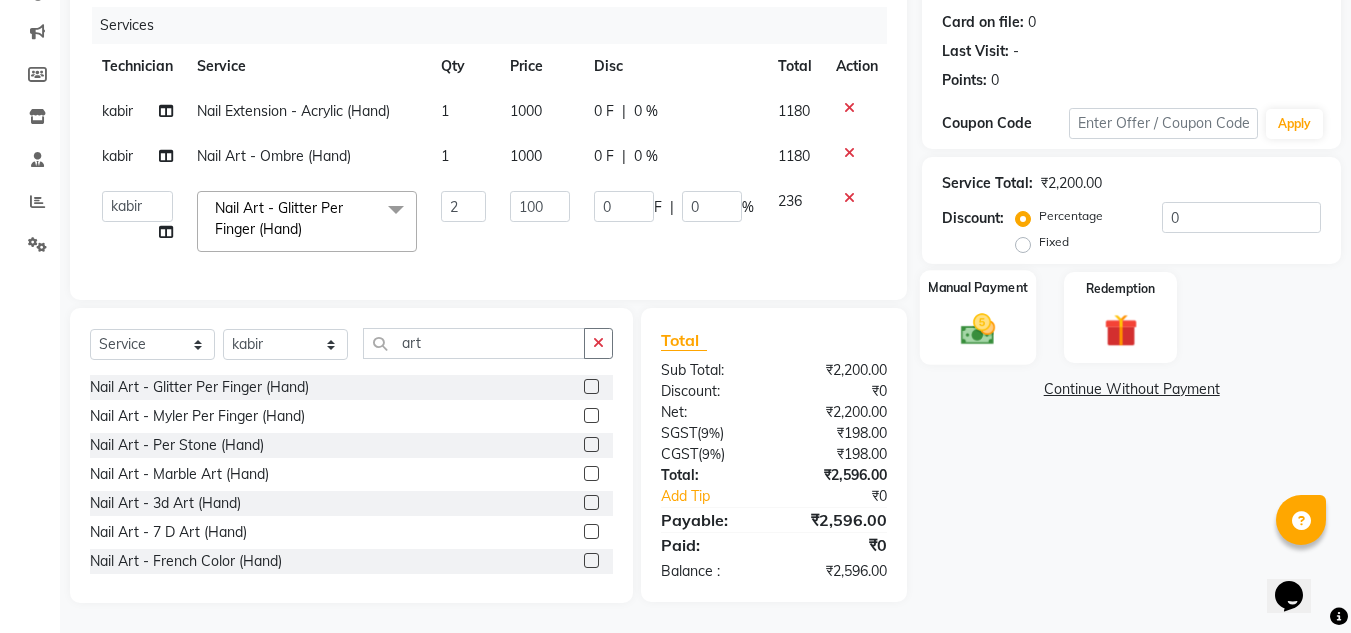 click on "Manual Payment" 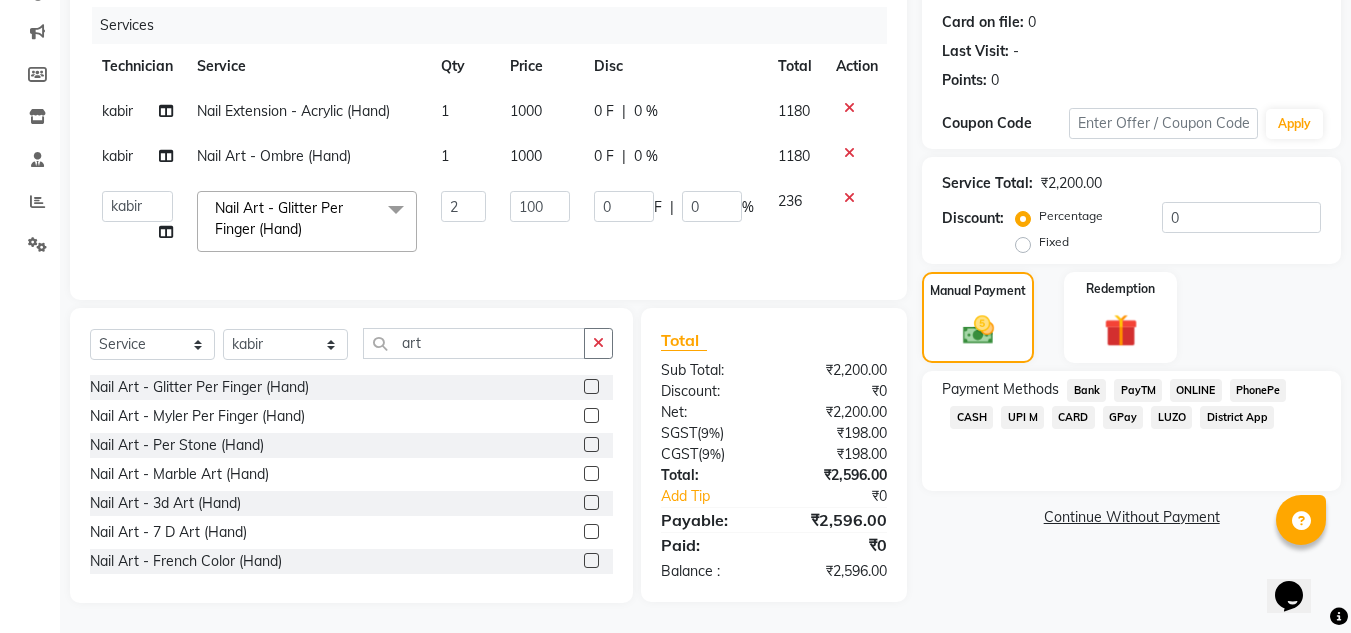 click on "ONLINE" 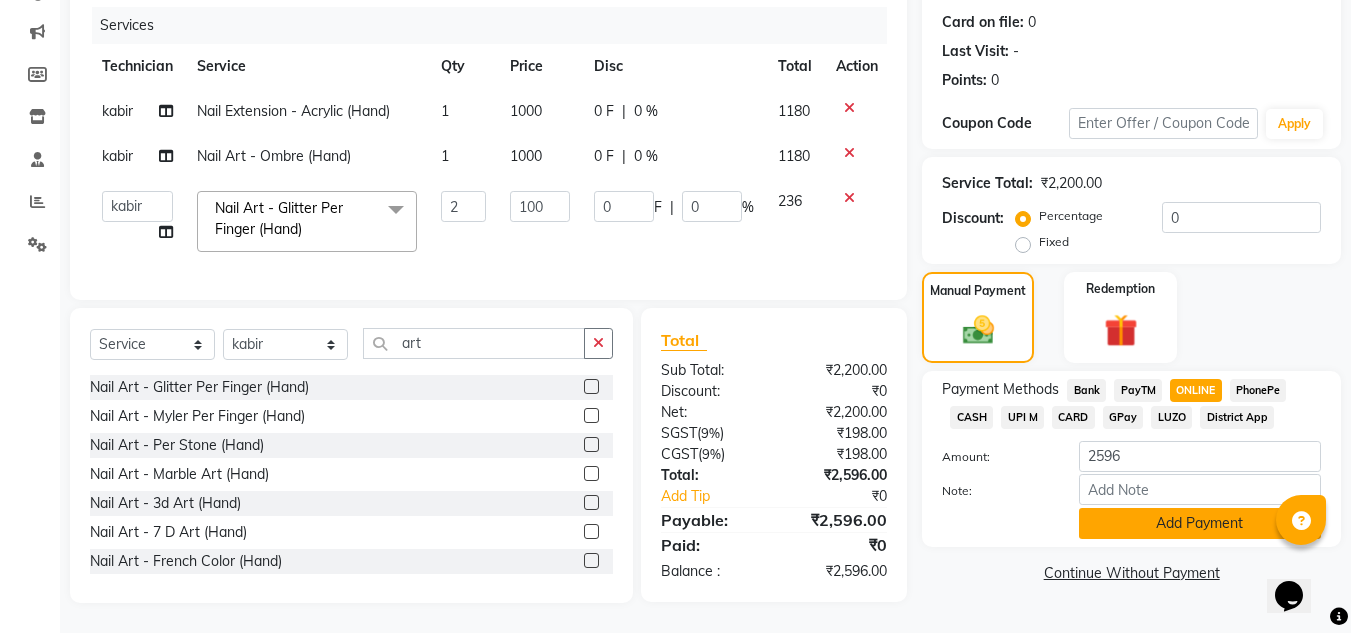 click on "Add Payment" 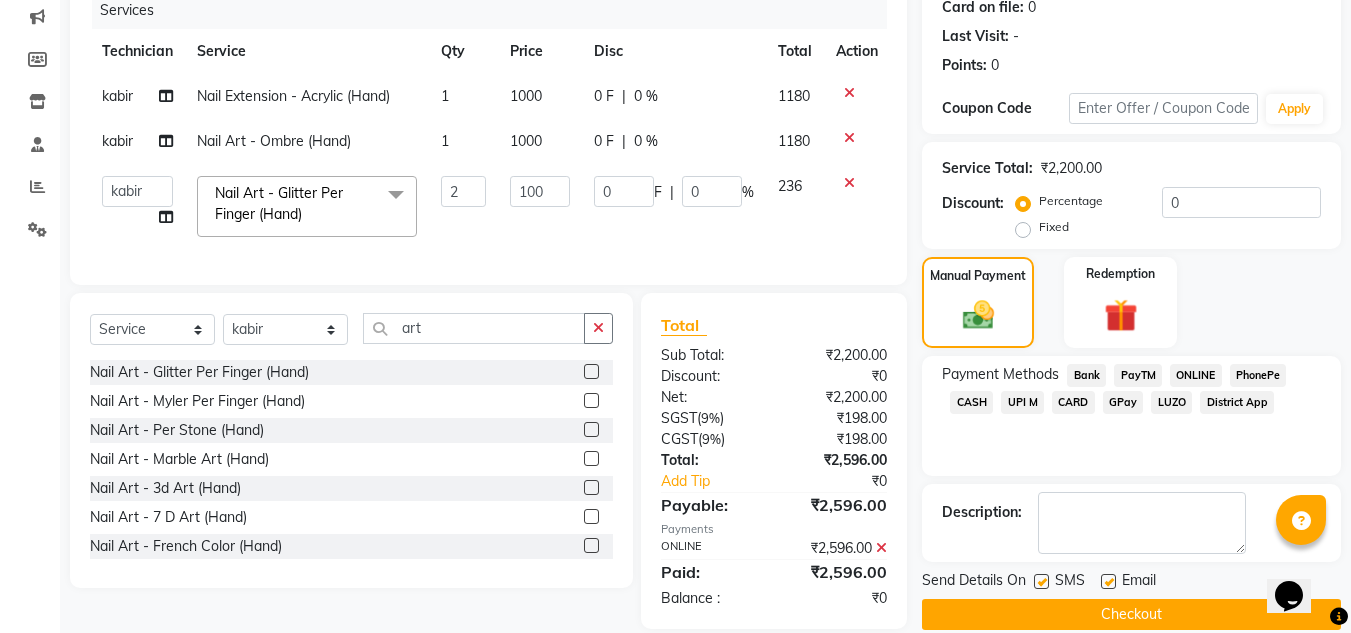 scroll, scrollTop: 297, scrollLeft: 0, axis: vertical 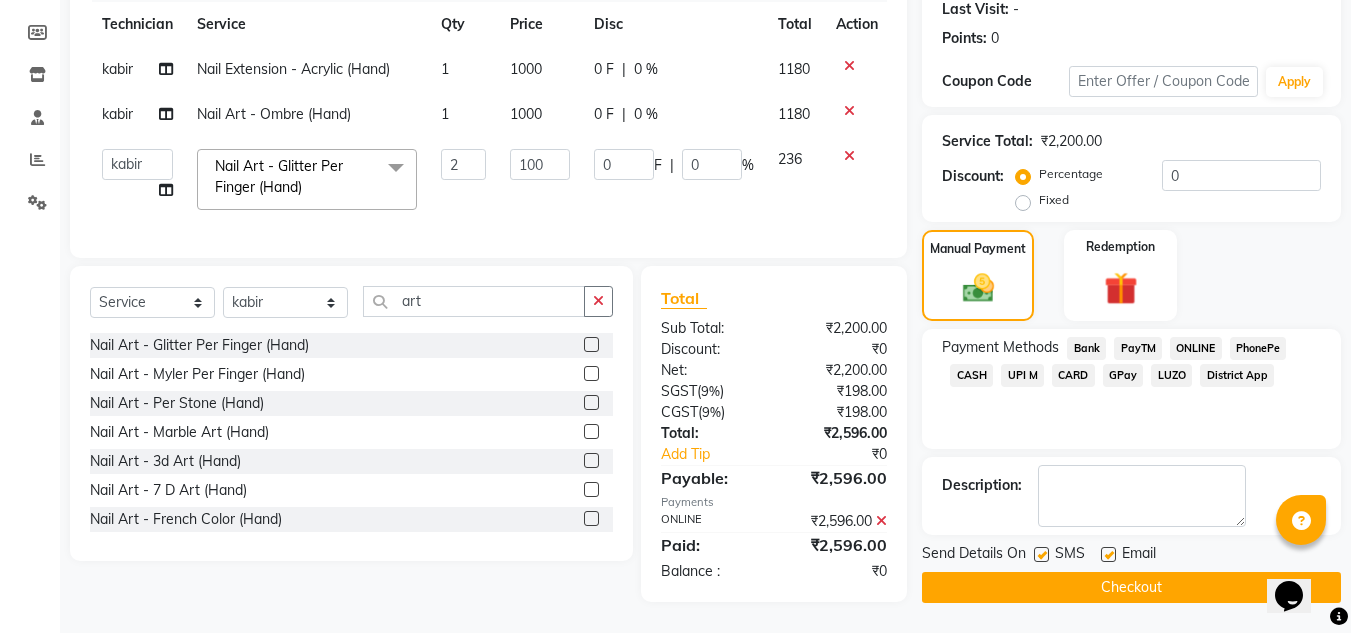 click on "Checkout" 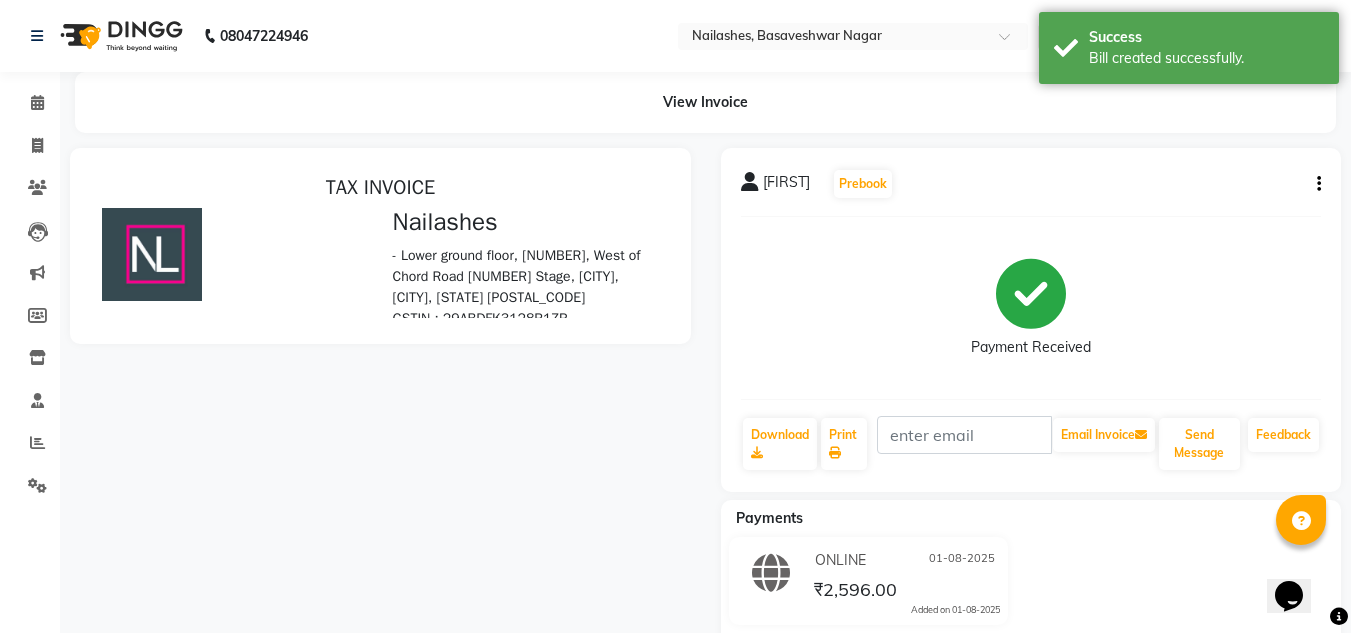 scroll, scrollTop: 0, scrollLeft: 0, axis: both 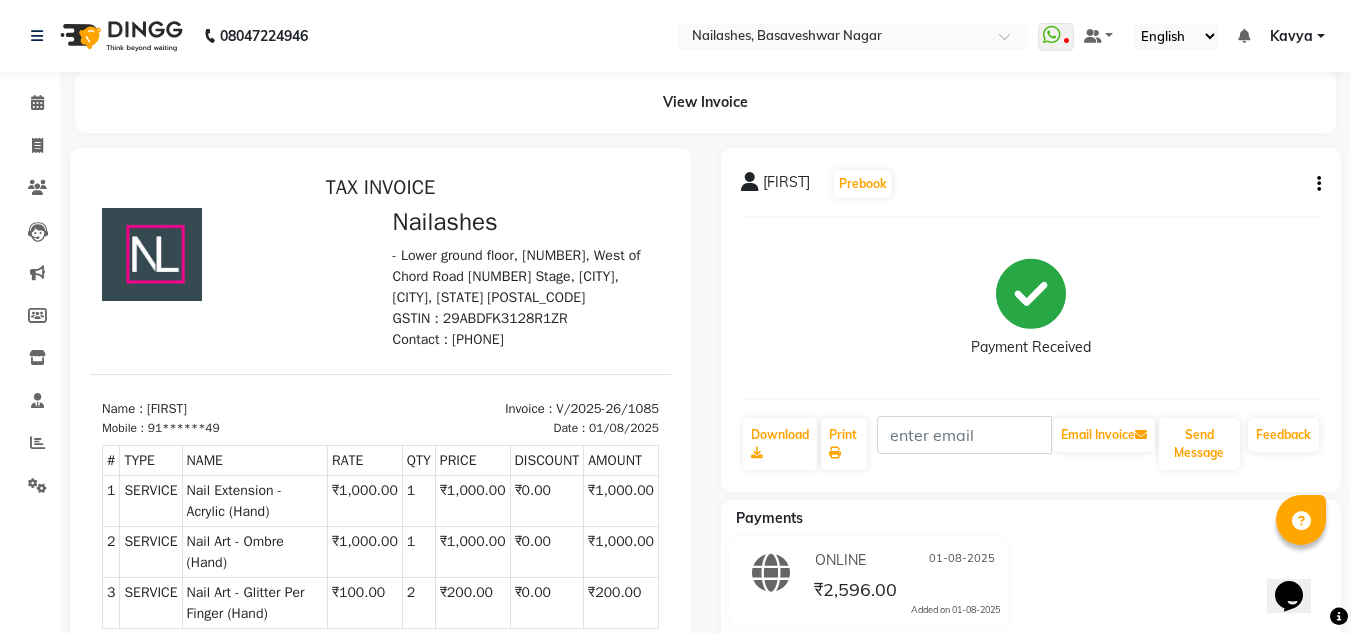select on "service" 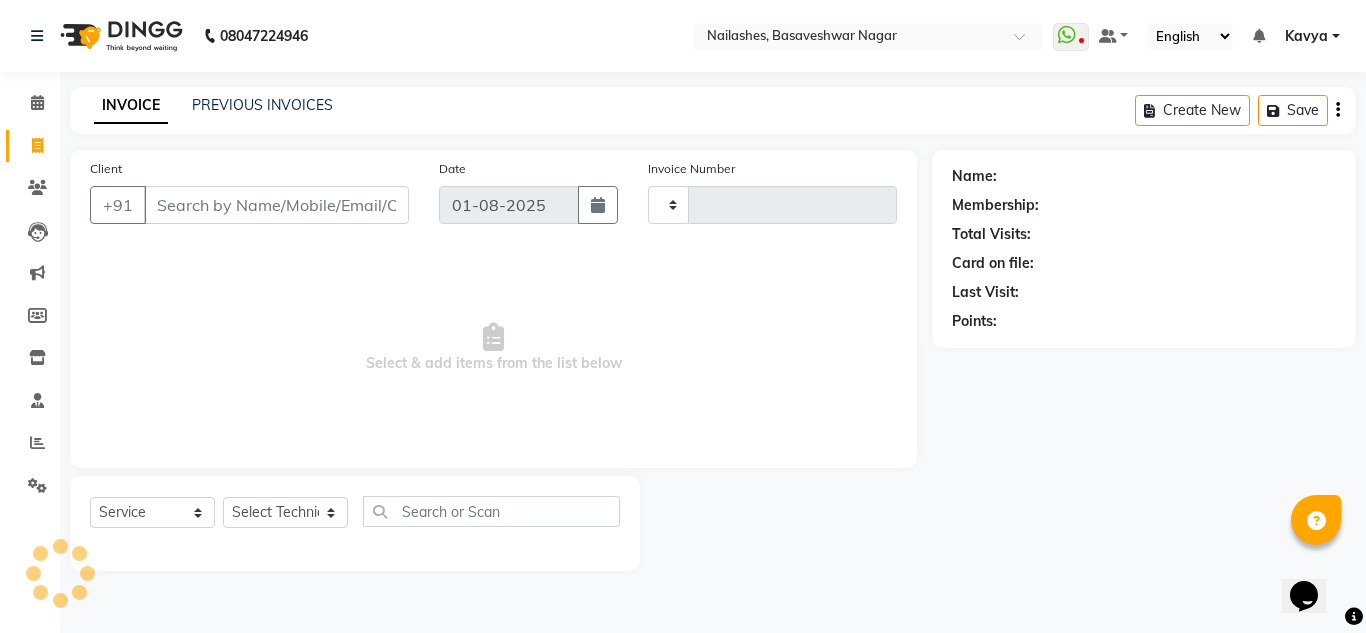 type on "1086" 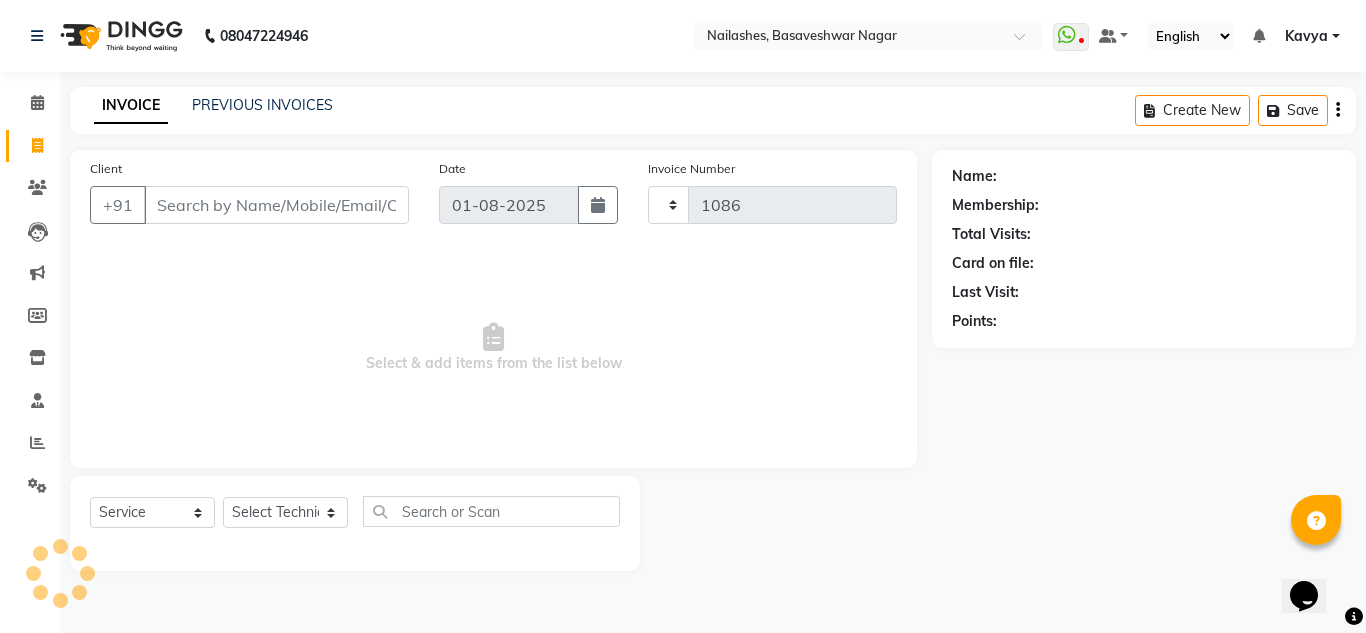 select on "7686" 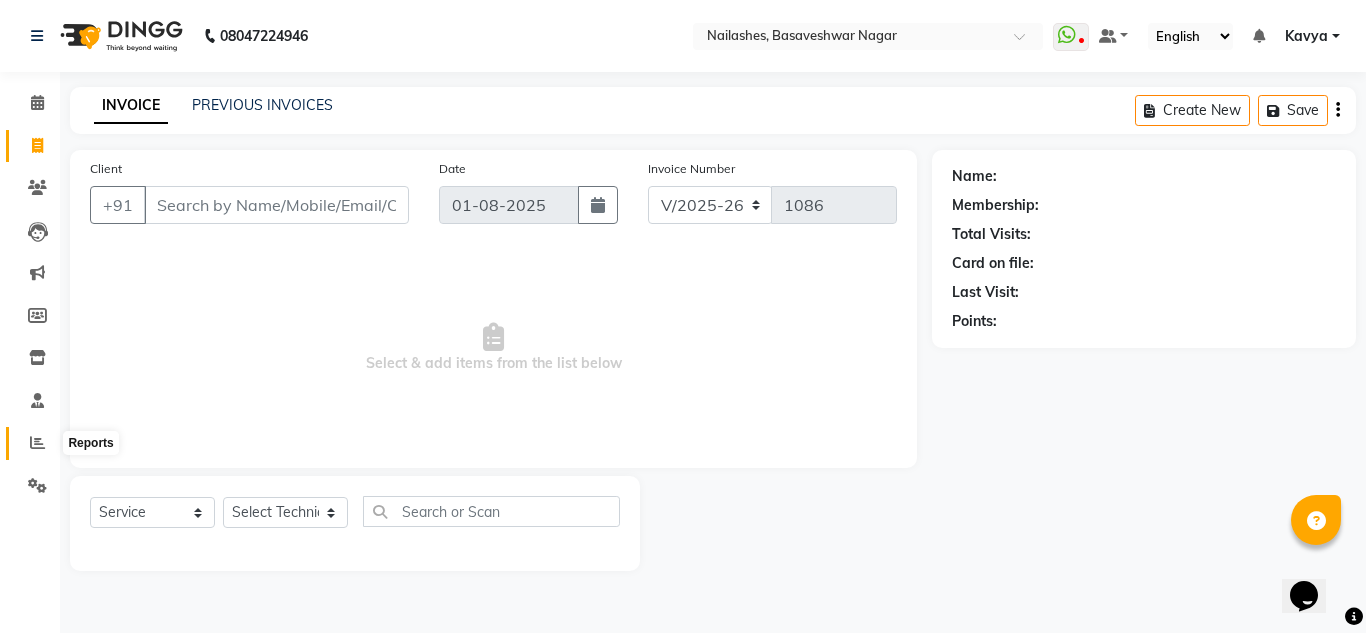 click 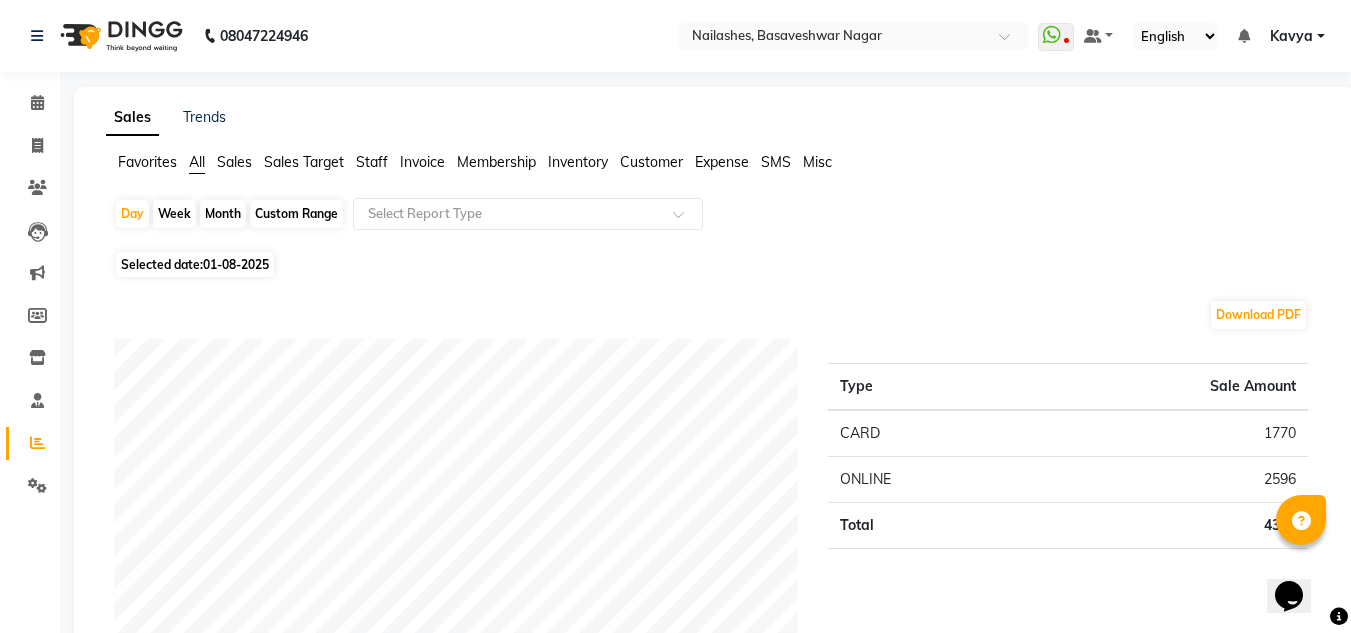click on "Staff" 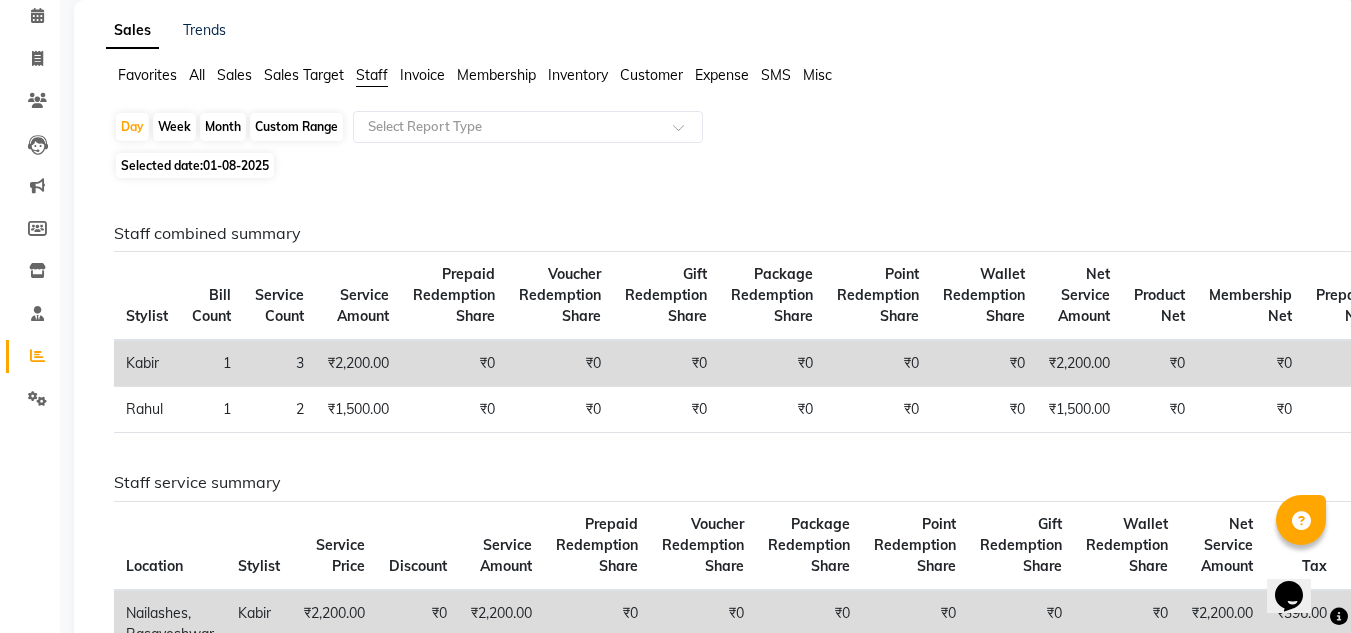 scroll, scrollTop: 0, scrollLeft: 0, axis: both 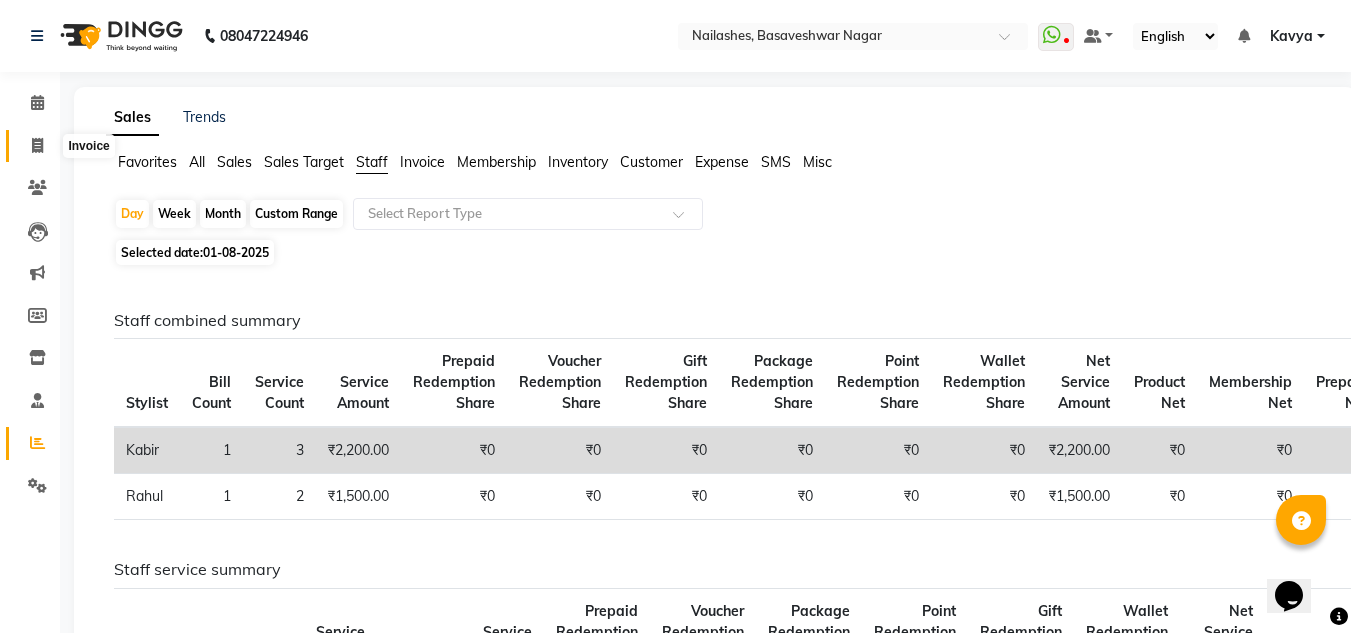 click 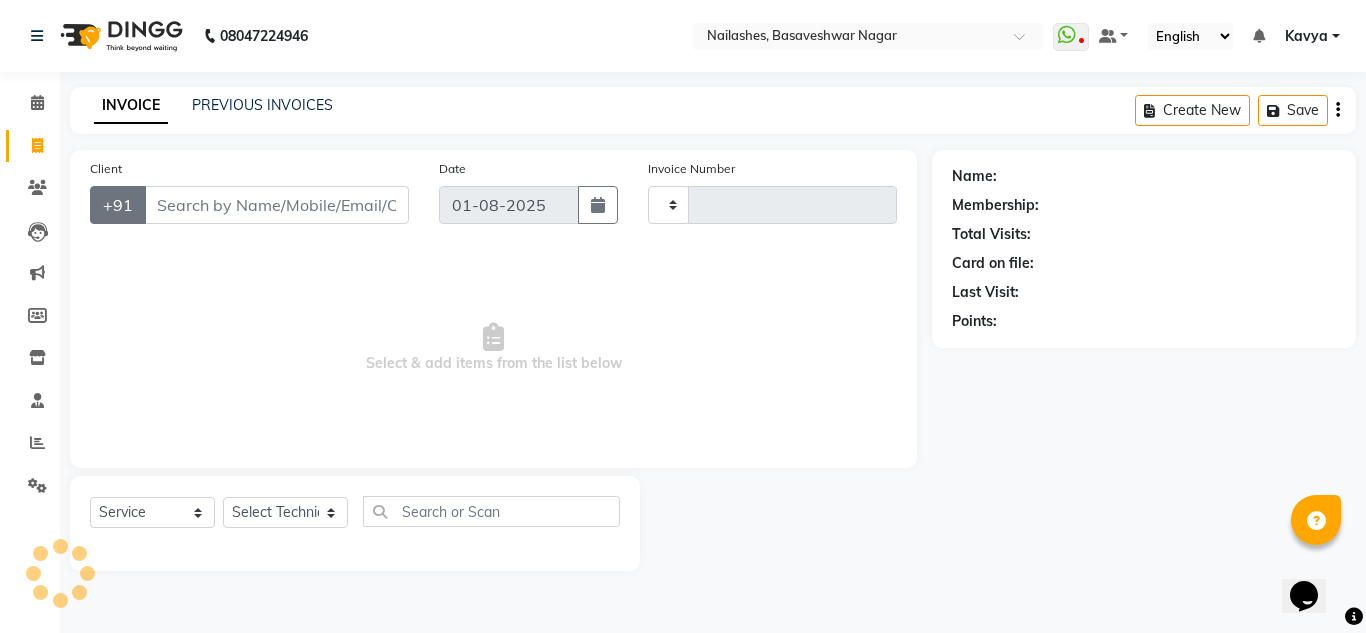 type on "1086" 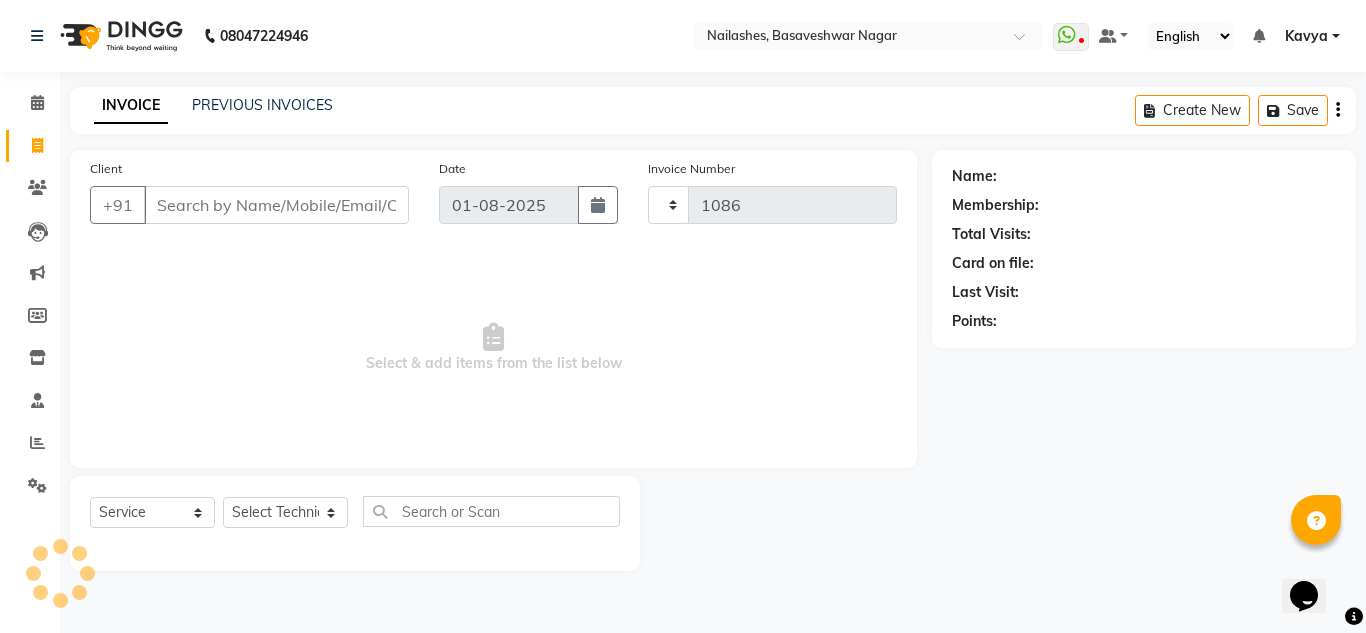 select on "7686" 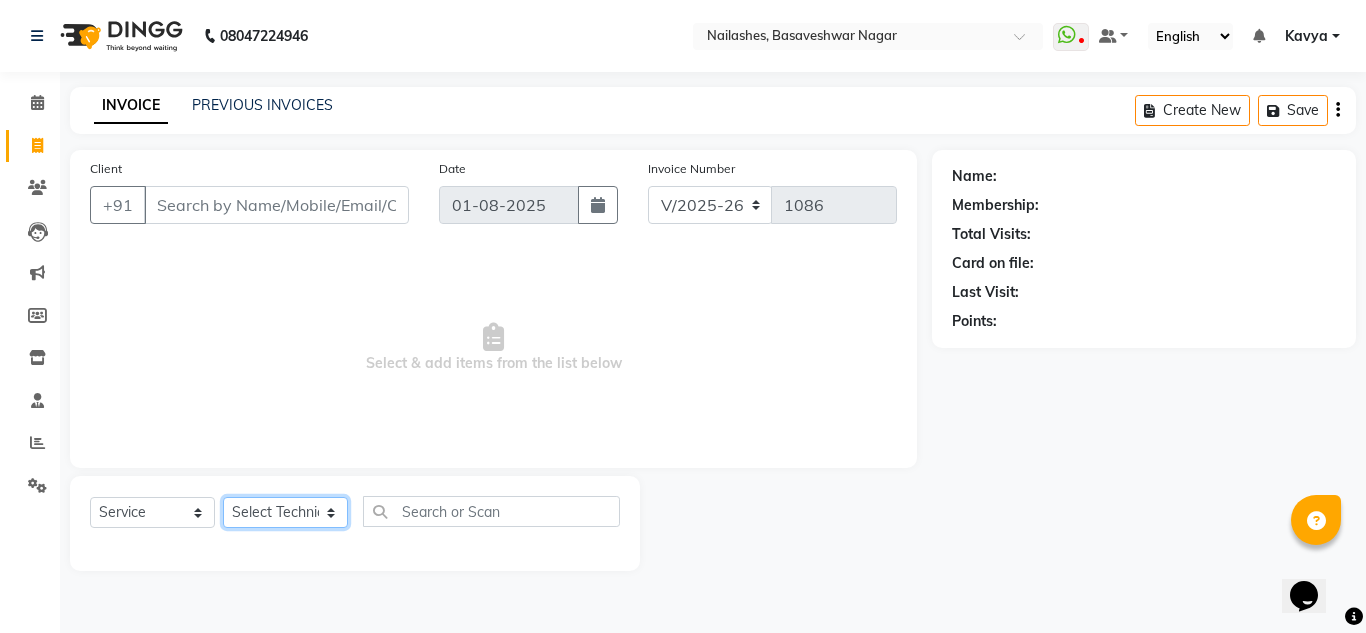 click on "Select Technician [FIRST] [FIRST] [FIRST] [FIRST] [FIRST] [FIRST] [FIRST] [FIRST] [FIRST] [FIRST] Manager [FIRST] [FIRST]" 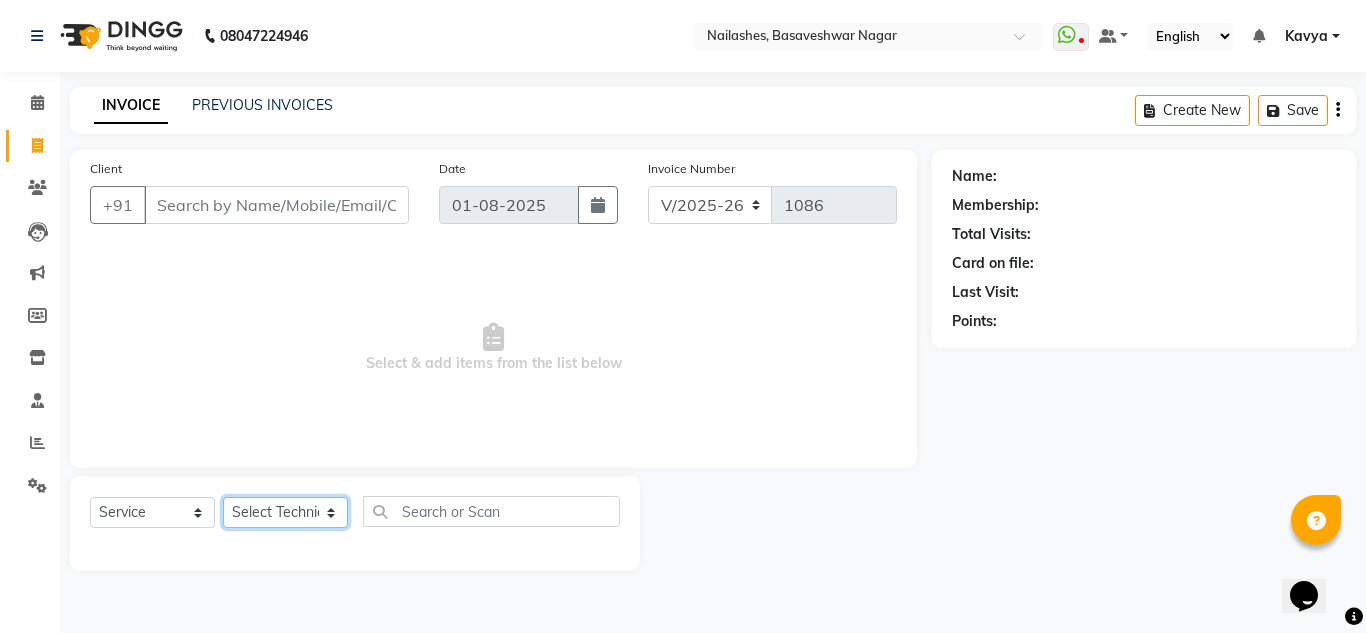 select on "81674" 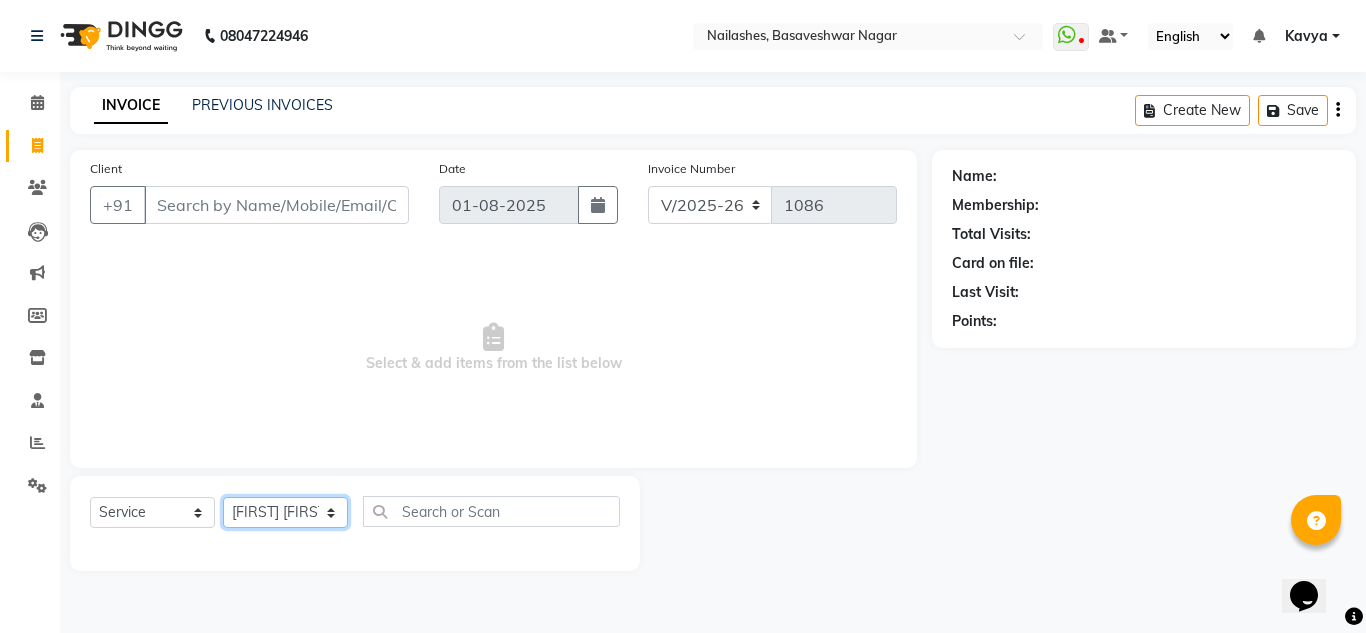click on "Select Technician [FIRST] [FIRST] [FIRST] [FIRST] [FIRST] [FIRST] [FIRST] [FIRST] [FIRST] [FIRST] Manager [FIRST] [FIRST]" 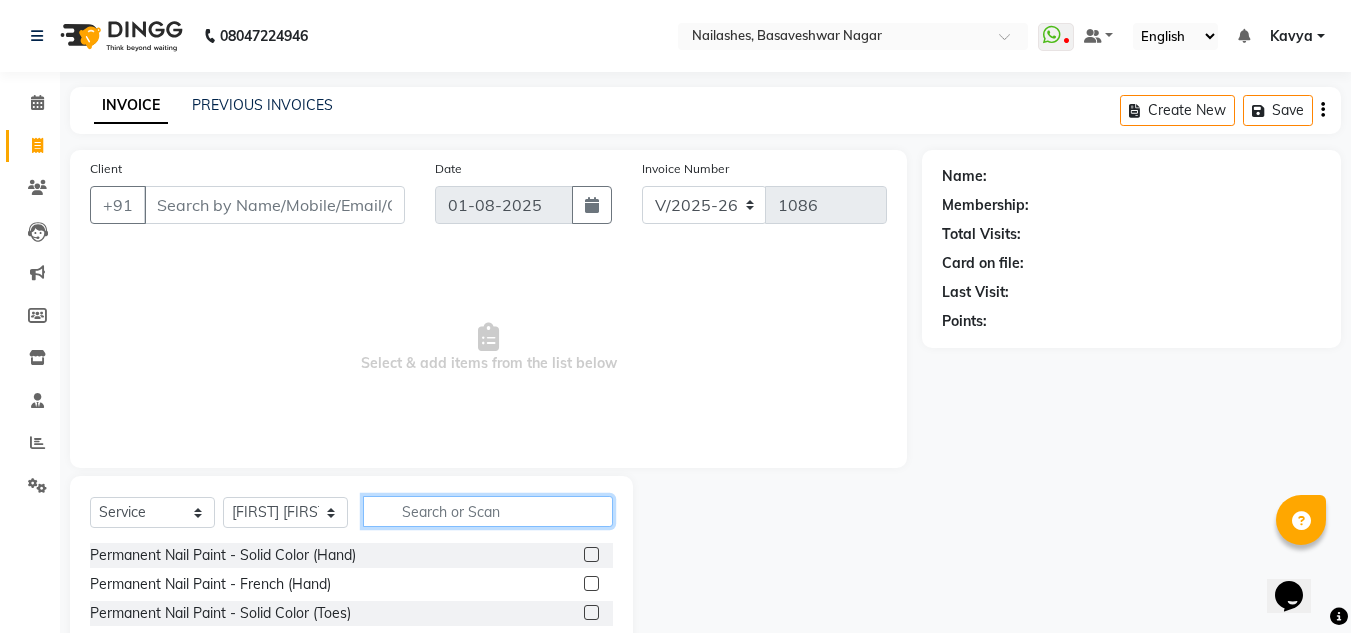 click 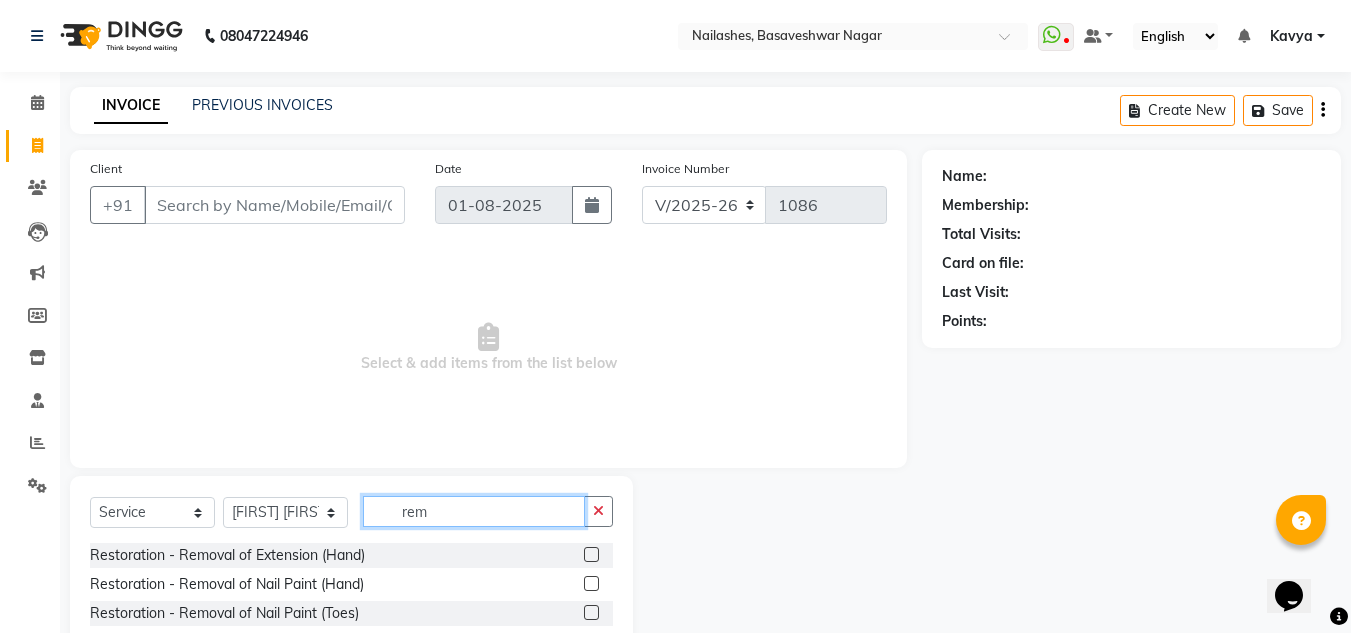 type on "rem" 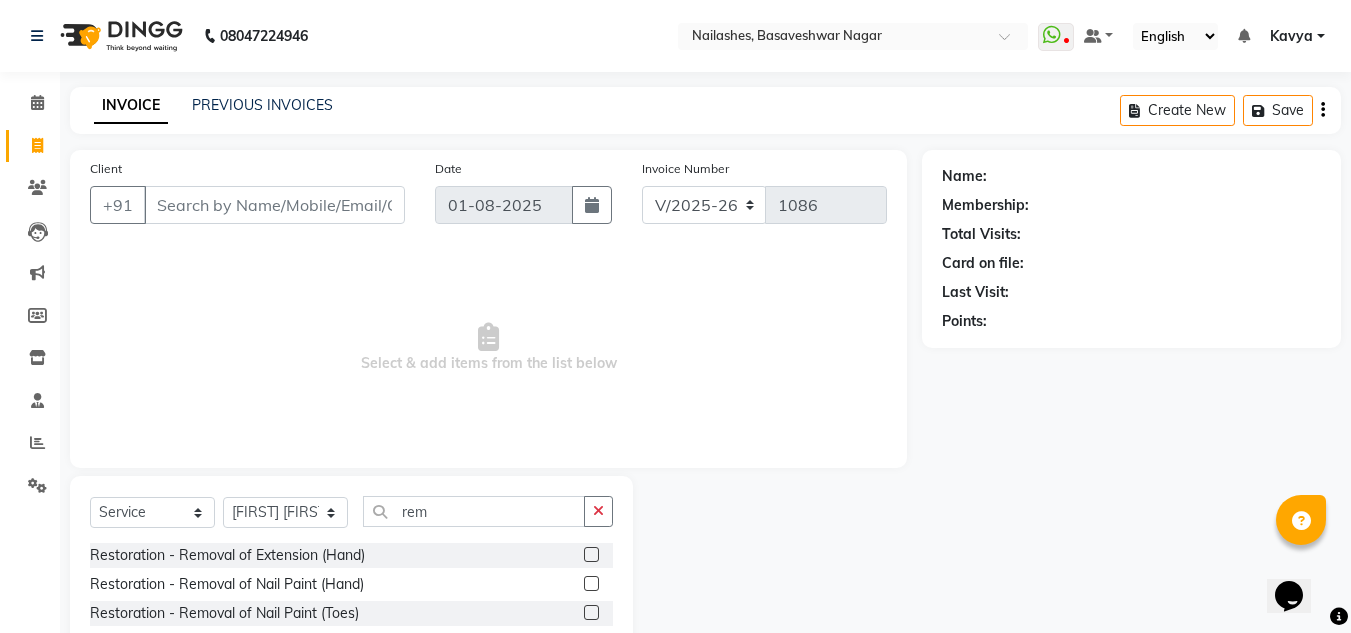 click on "Select  Service  Product  Membership  Package Voucher Prepaid Gift Card  Select Technician [FIRST] [FIRST] [FIRST] [FIRST] [FIRST] [FIRST] [FIRST] [FIRST] [FIRST] [FIRST] Manager [FIRST] [FIRST] rem" 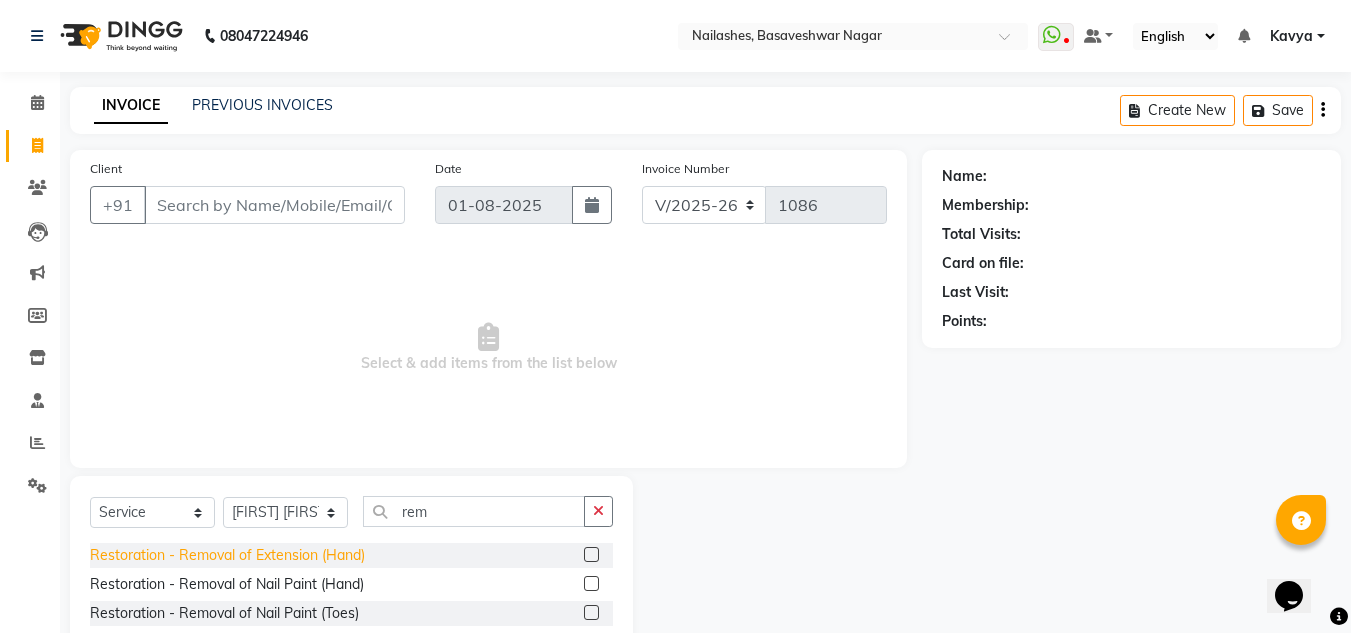 click on "Restoration - Removal of Extension (Hand)" 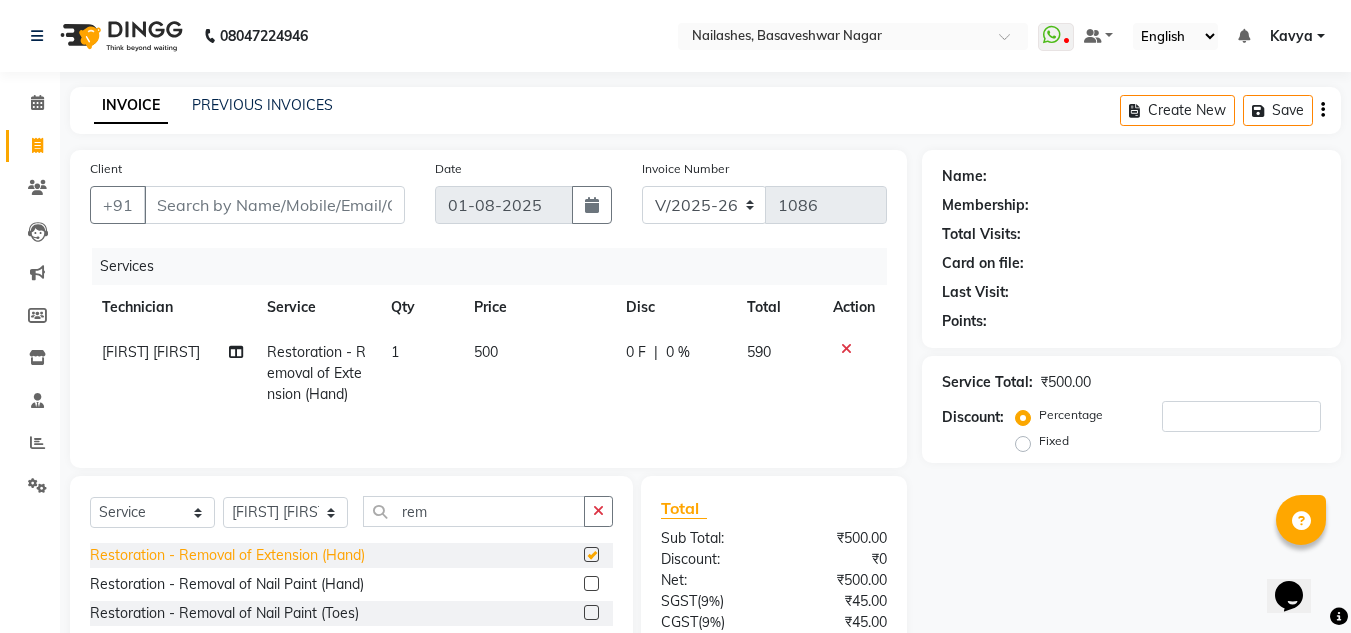 checkbox on "false" 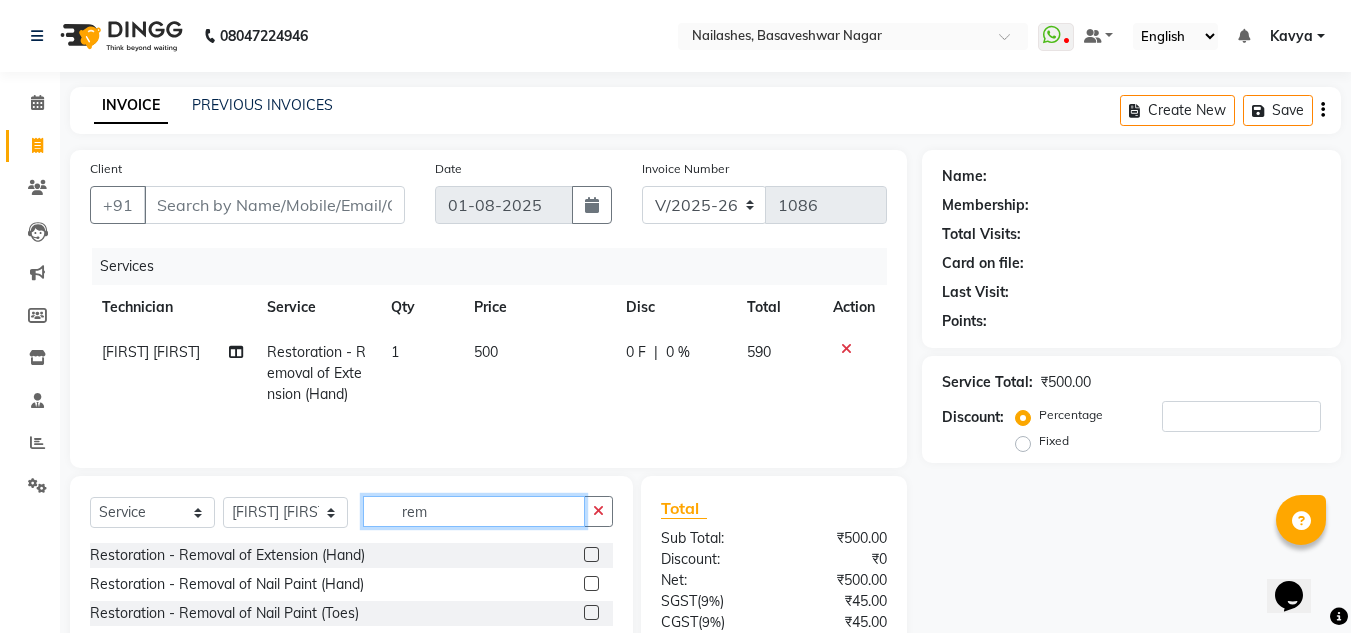 click on "rem" 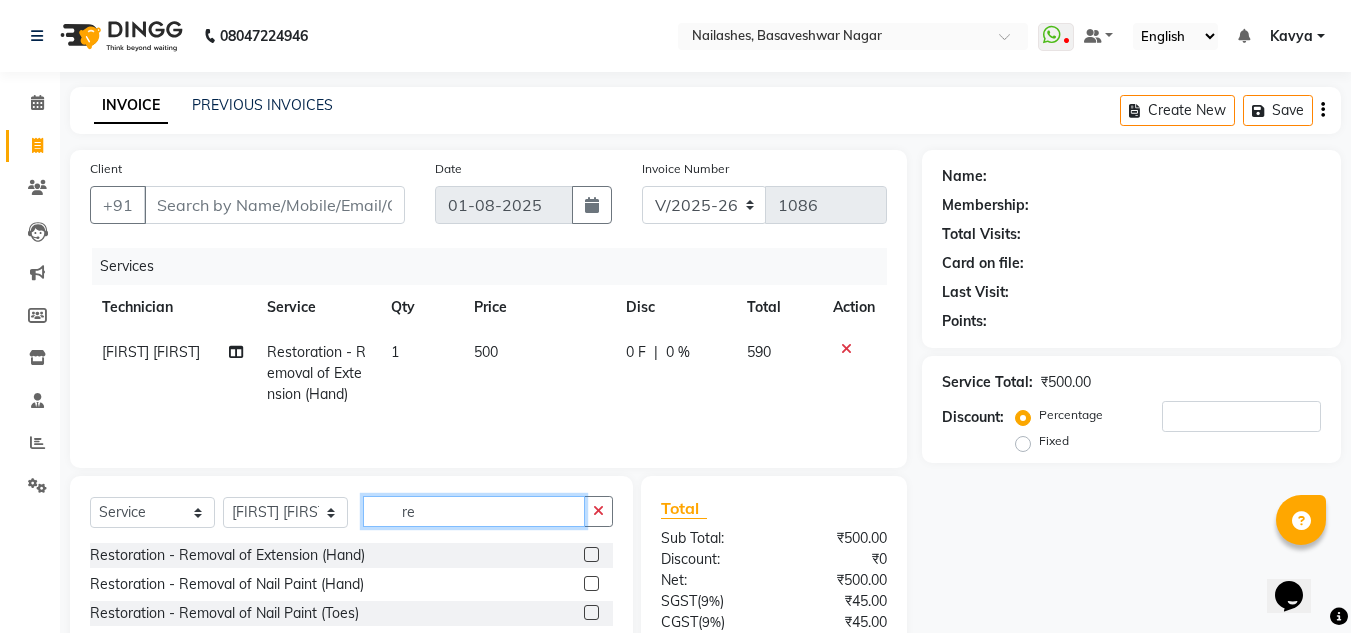 type on "r" 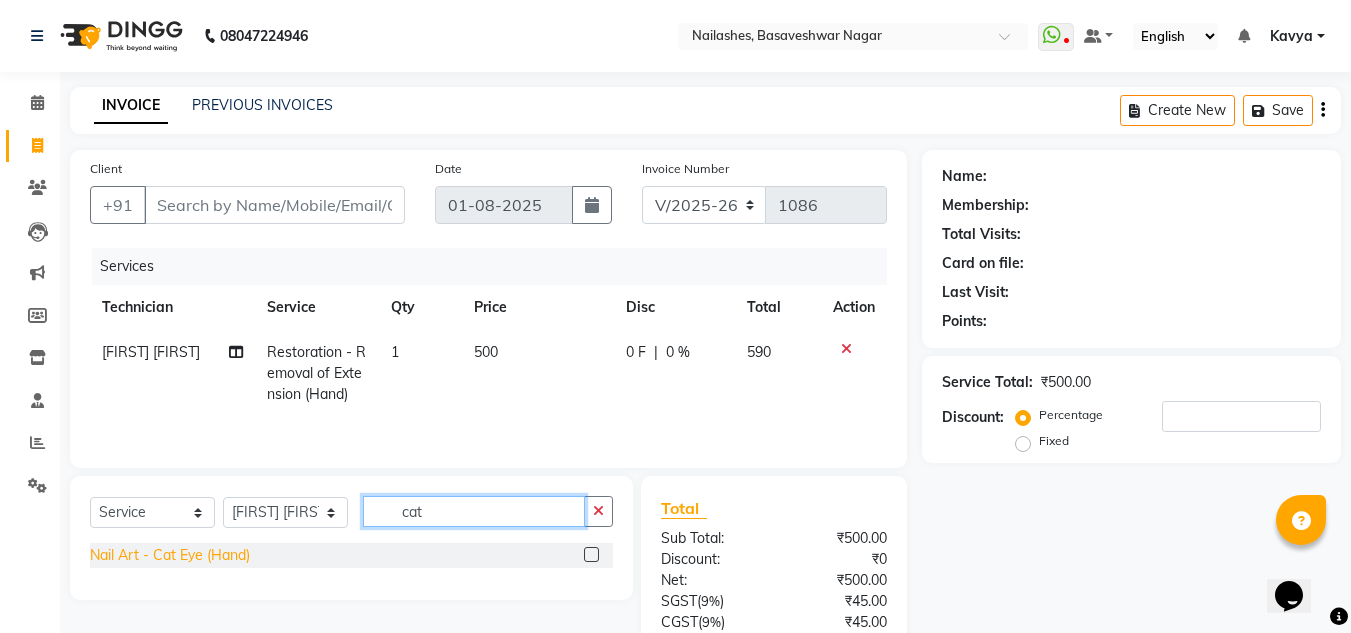 type on "cat" 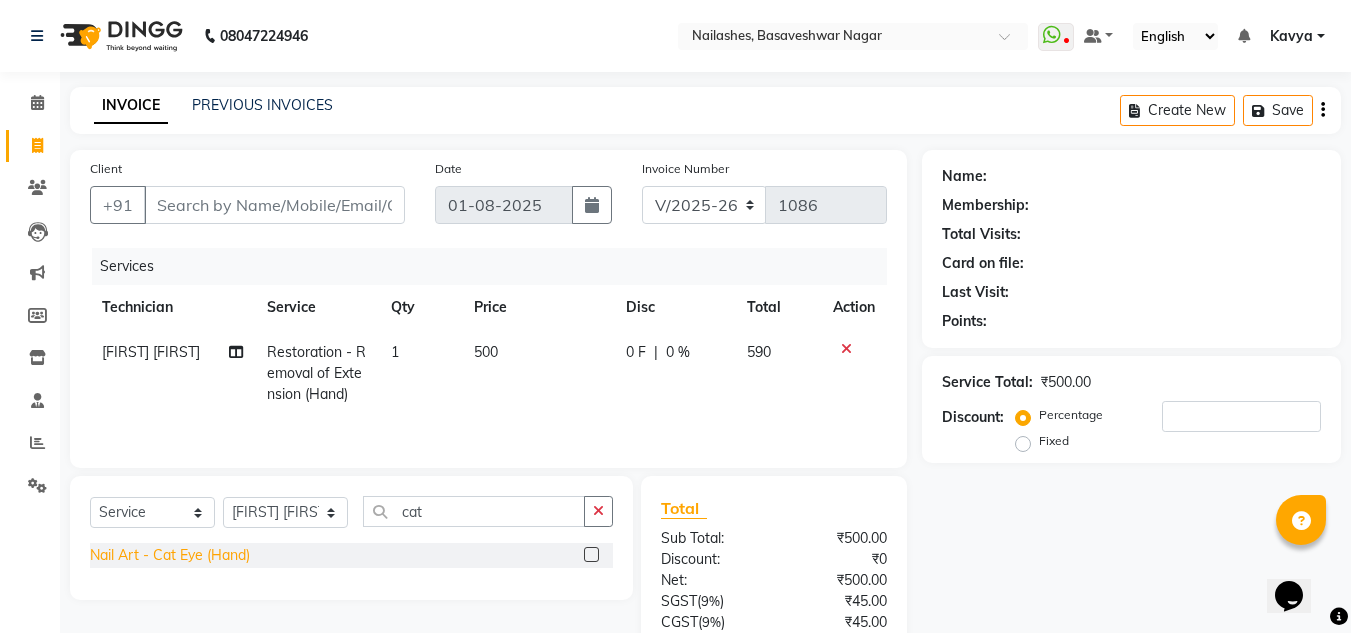 click on "Nail Art - Cat Eye (Hand)" 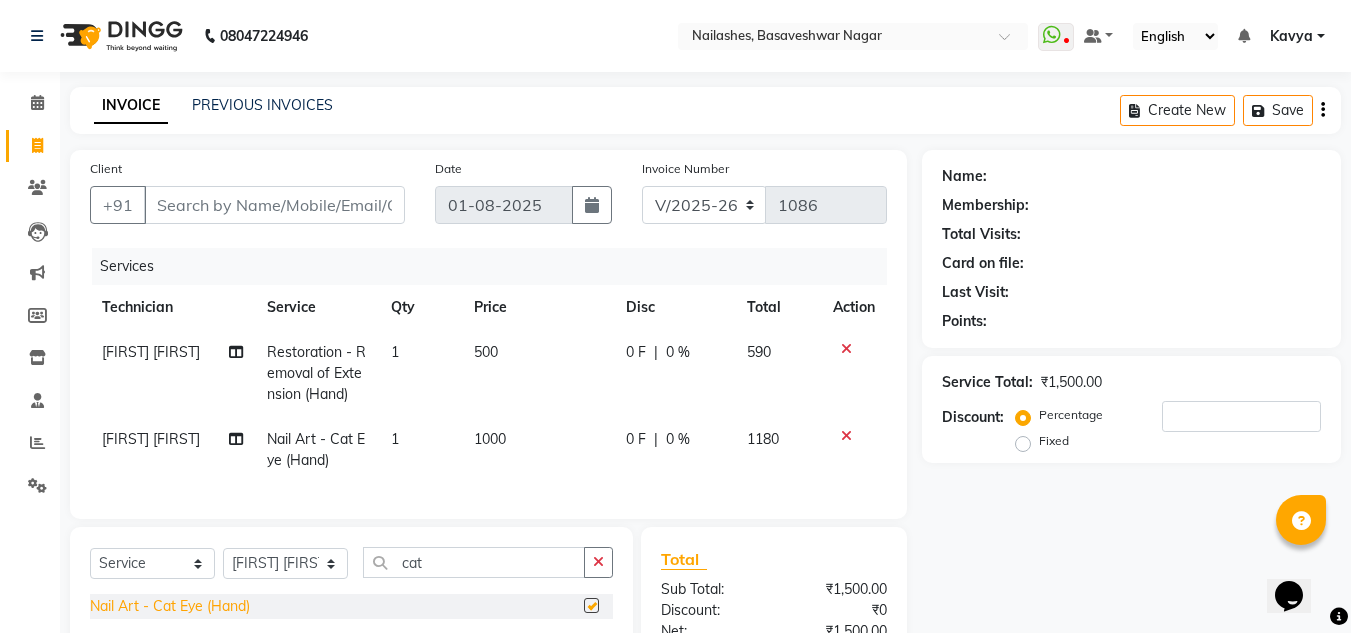 checkbox on "false" 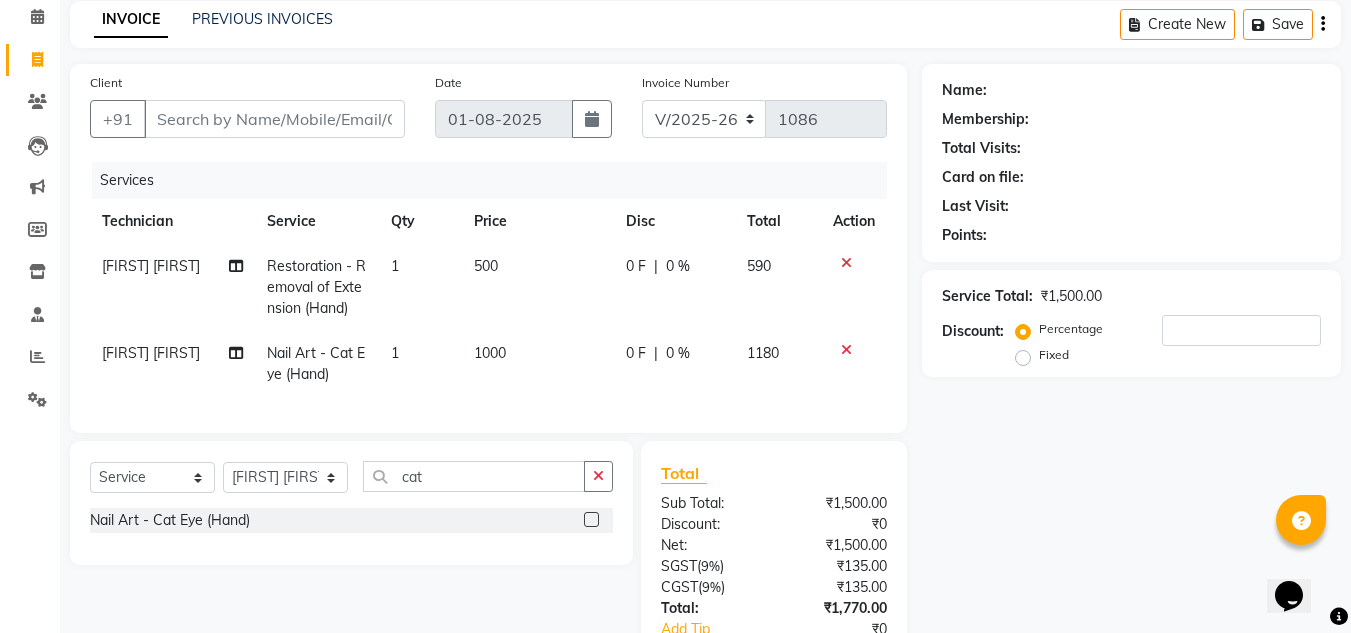 scroll, scrollTop: 0, scrollLeft: 0, axis: both 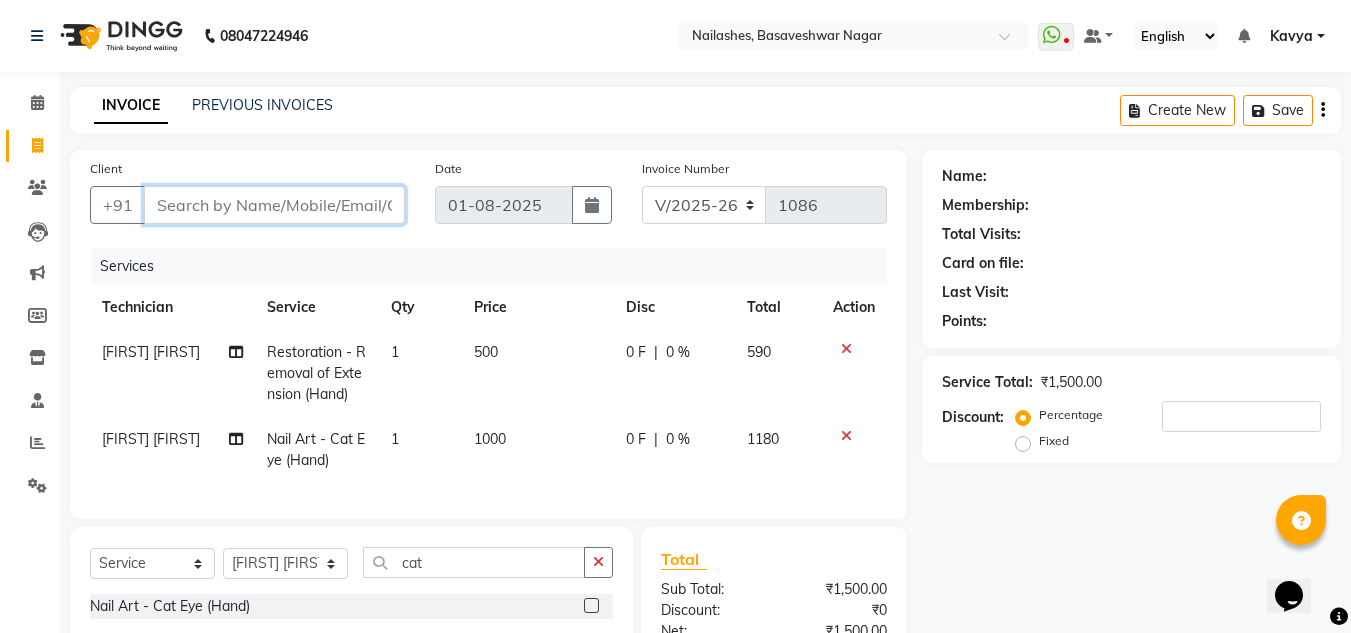 click on "Client" at bounding box center [274, 205] 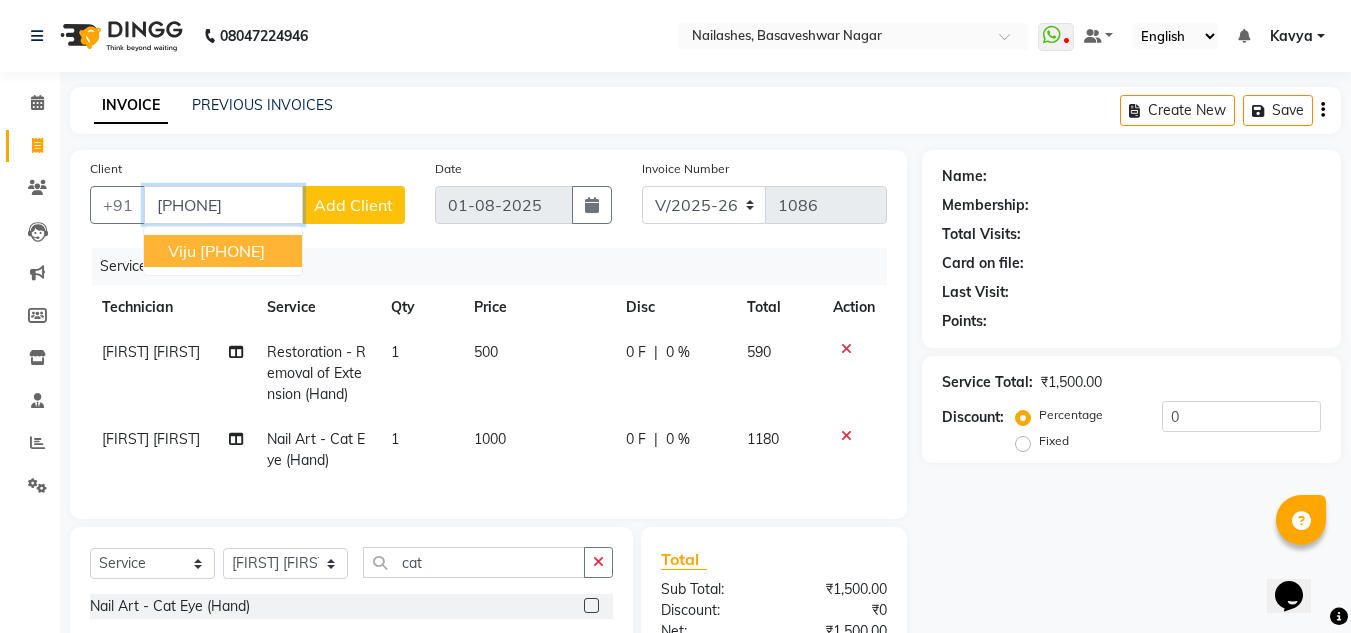 click on "[FIRST] [PHONE]" at bounding box center [223, 251] 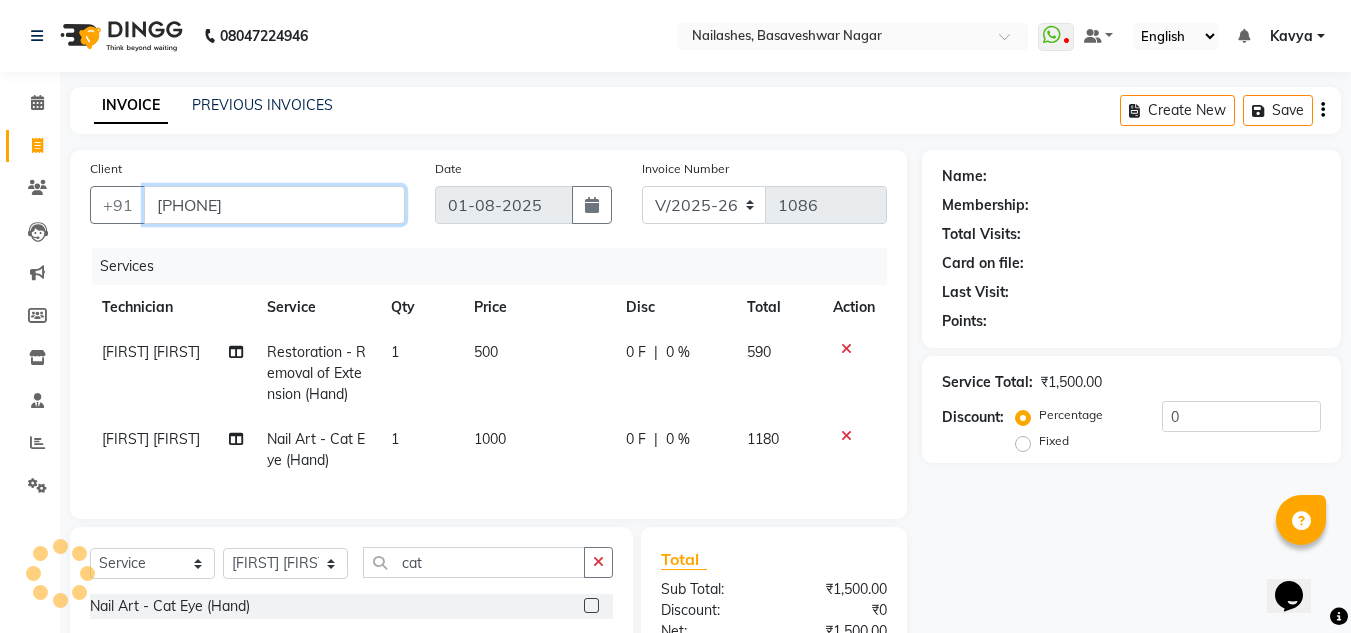 type on "[PHONE]" 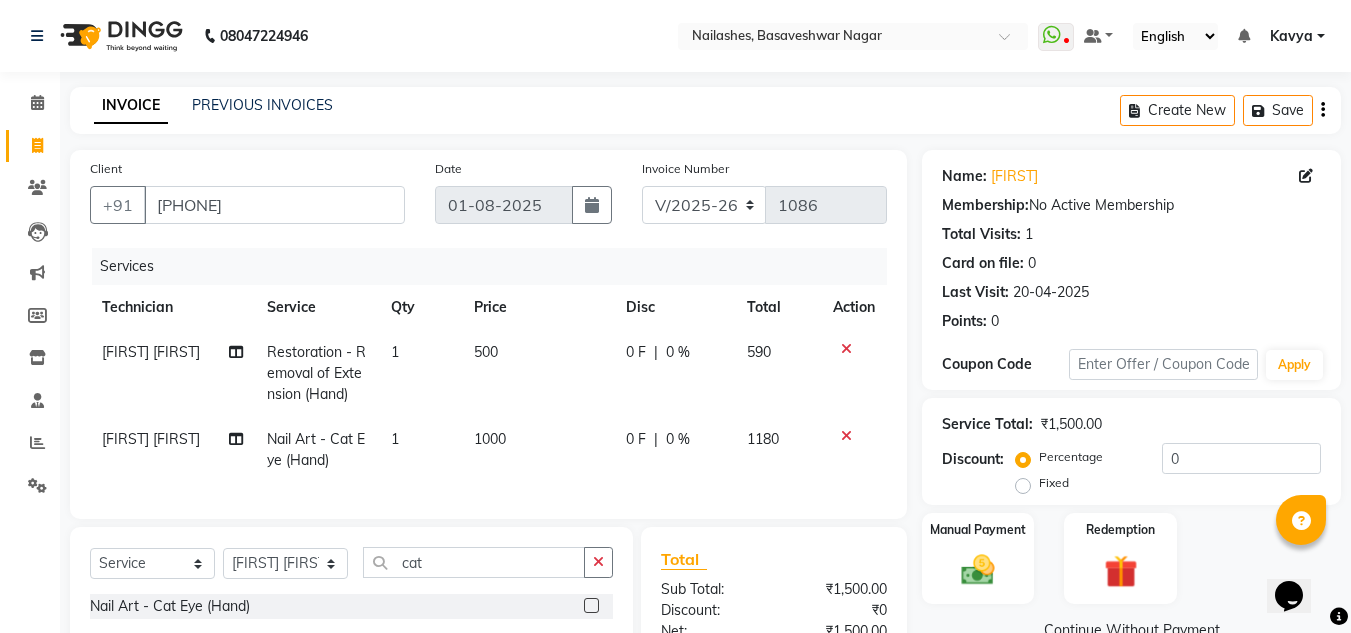 scroll, scrollTop: 233, scrollLeft: 0, axis: vertical 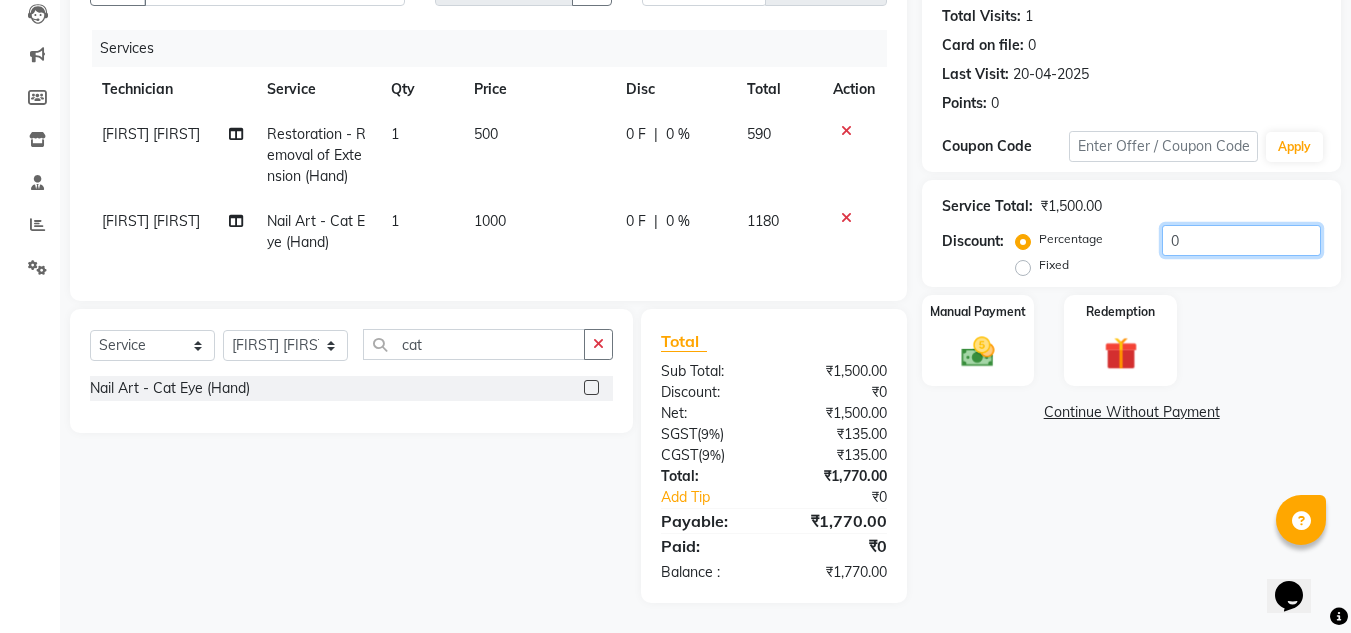 click on "0" 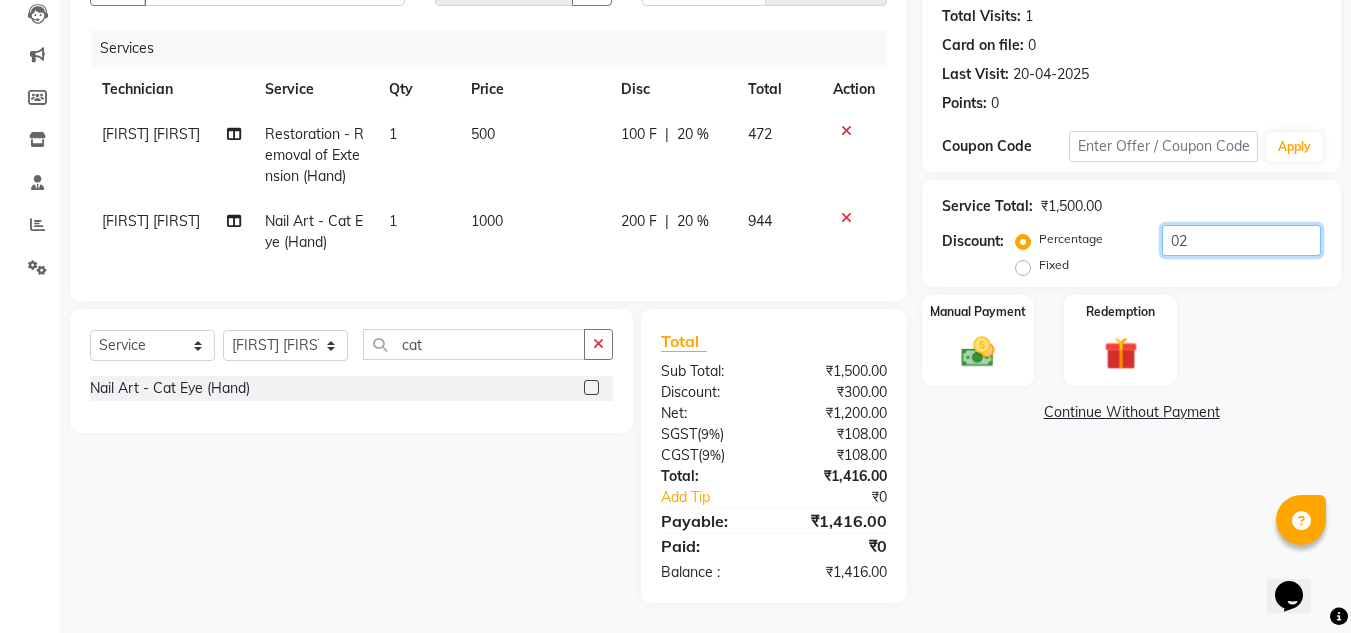 type on "0" 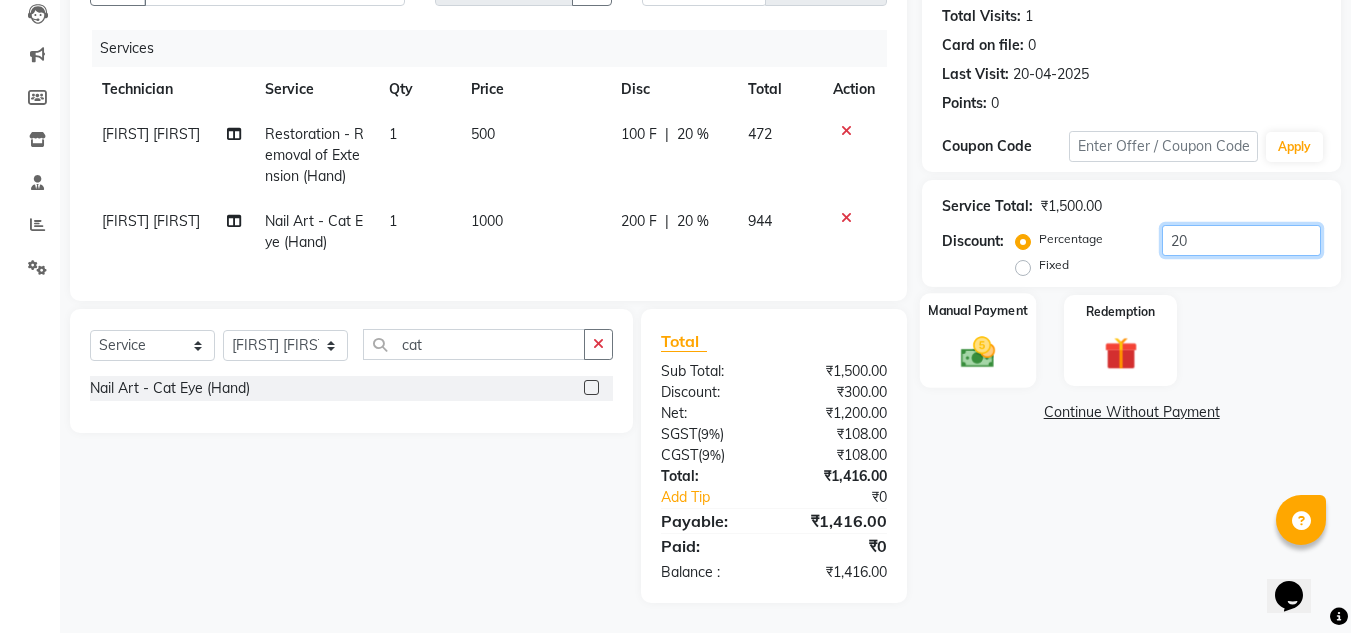 type on "20" 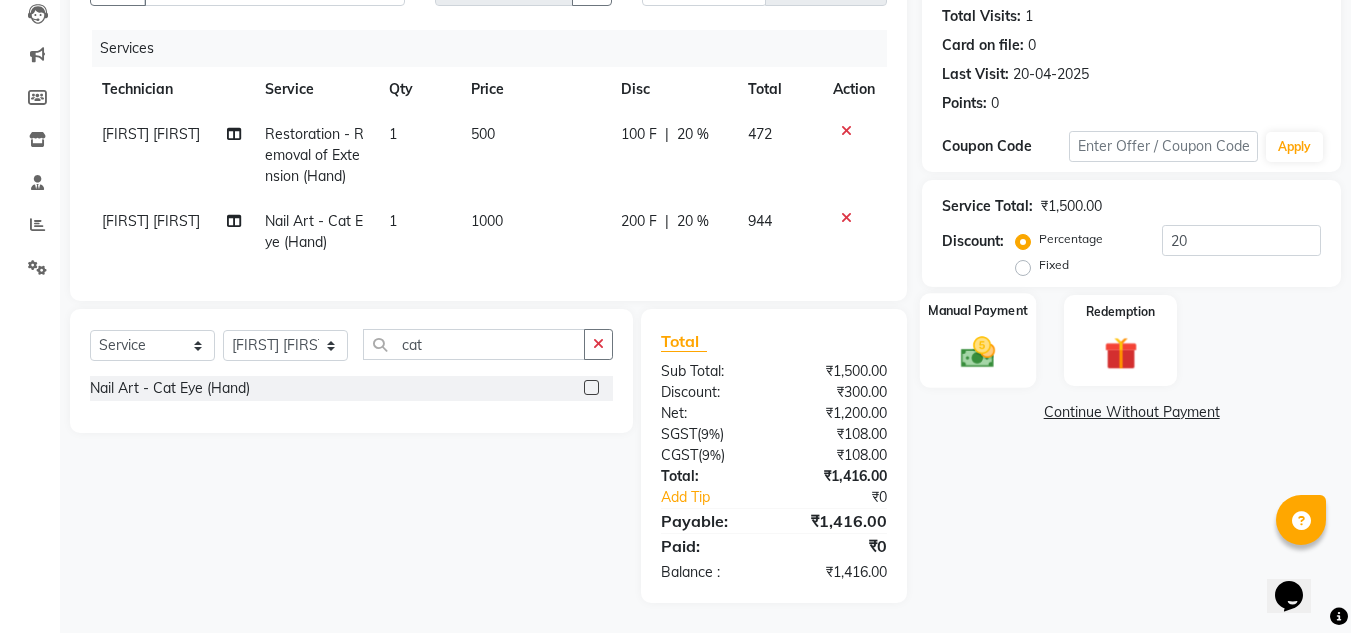click 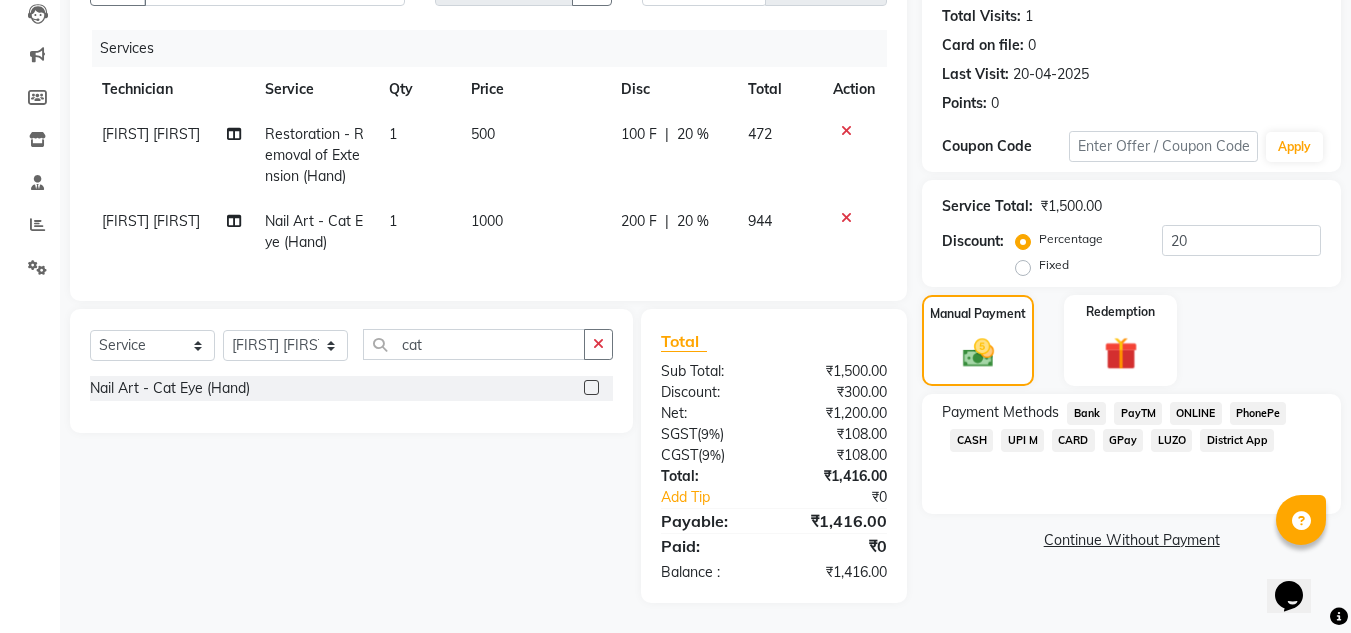 click on "ONLINE" 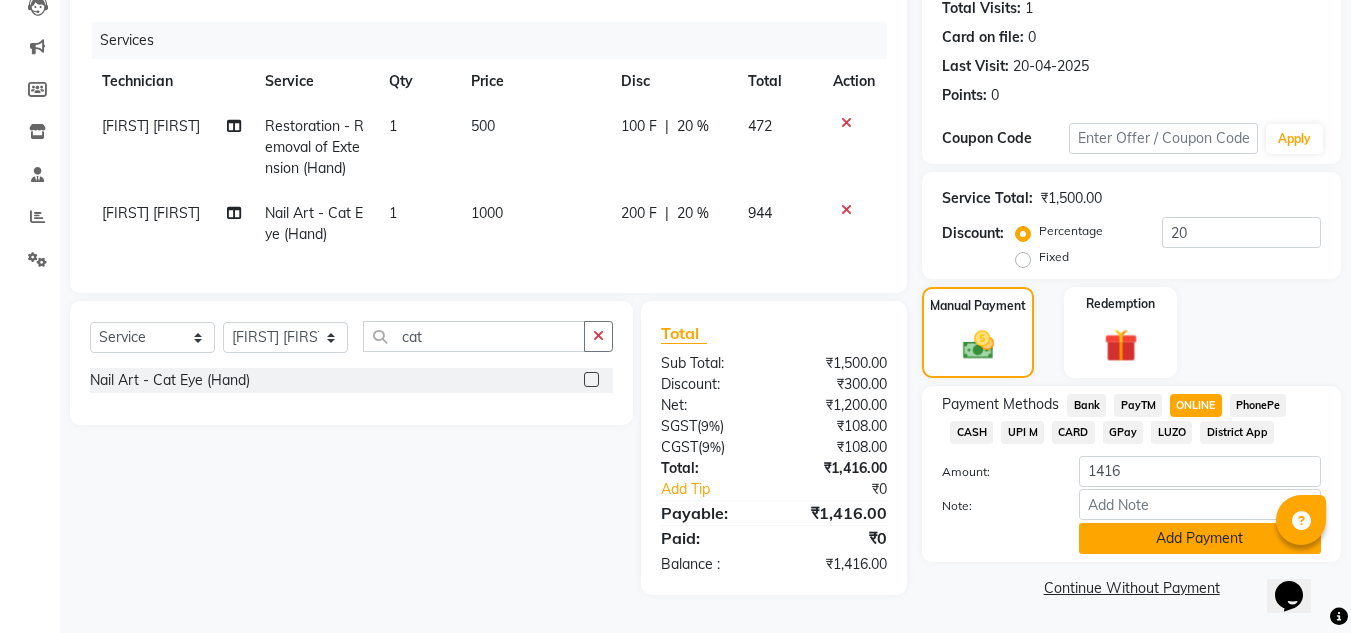click on "Add Payment" 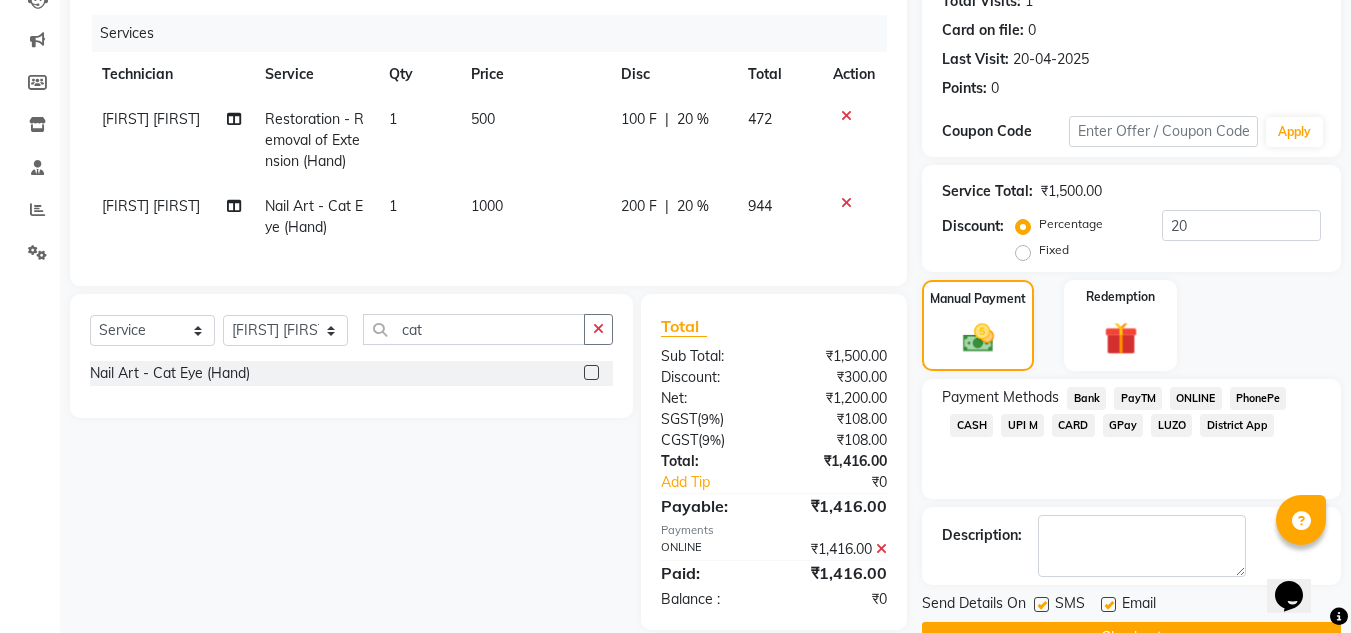 scroll, scrollTop: 283, scrollLeft: 0, axis: vertical 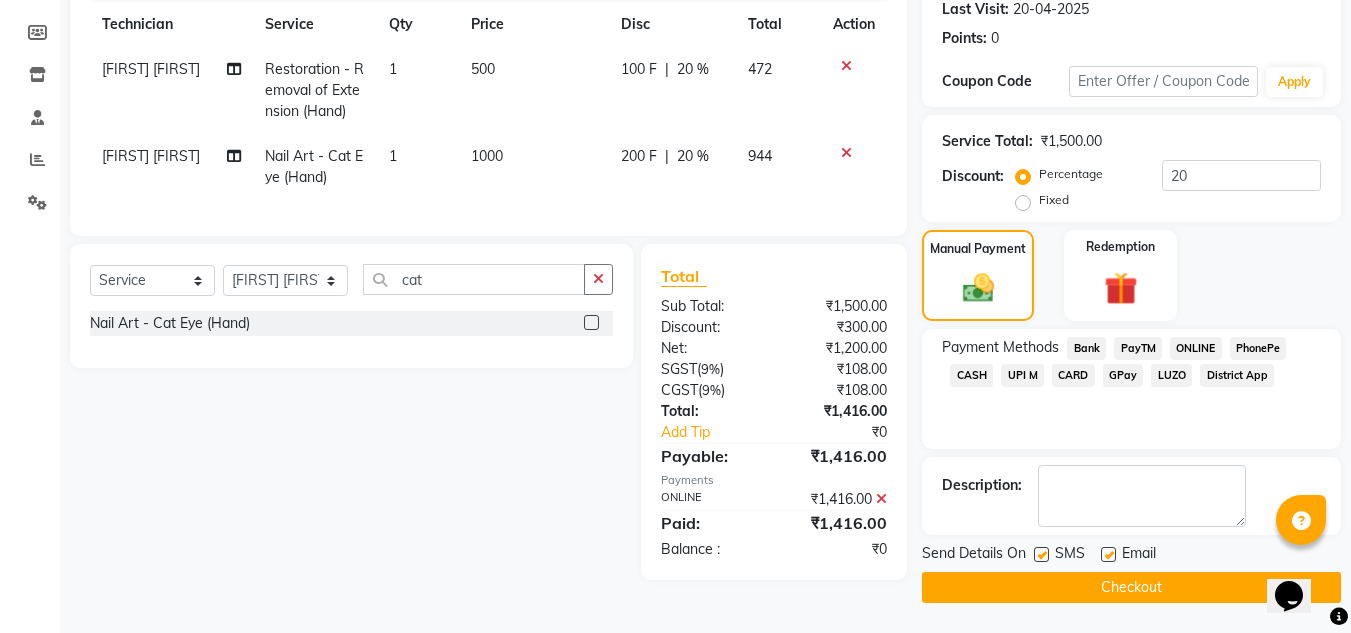 click on "Checkout" 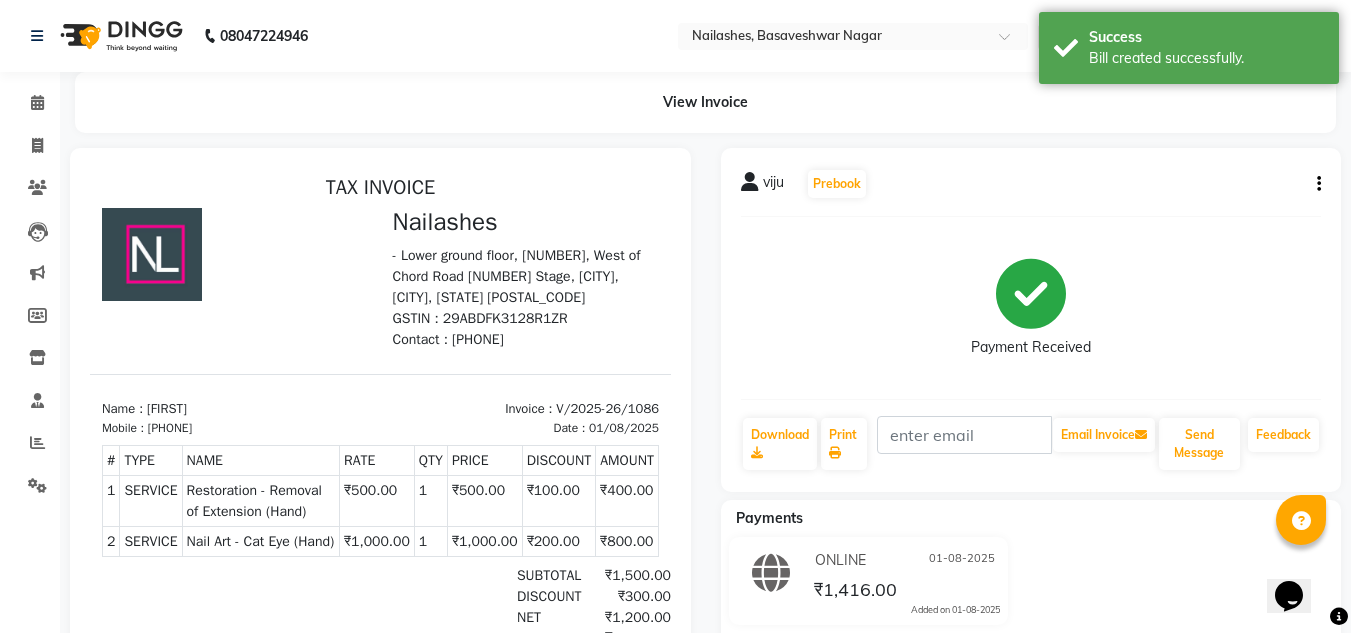 scroll, scrollTop: 0, scrollLeft: 0, axis: both 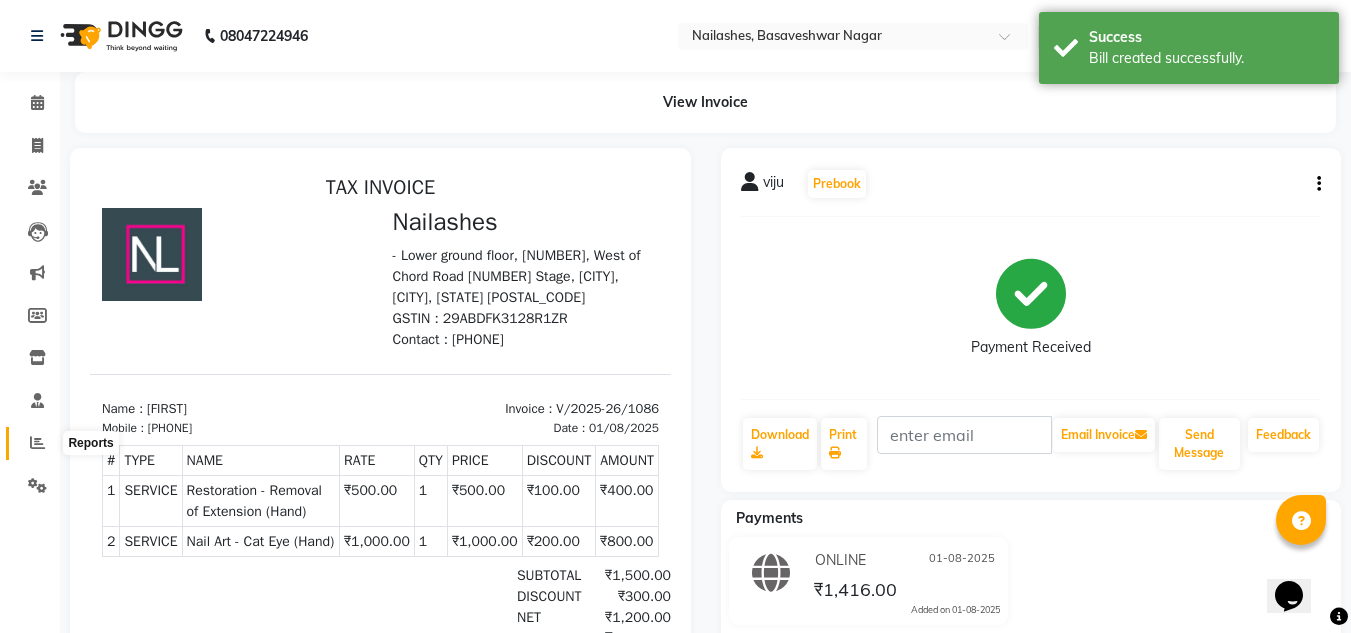 click 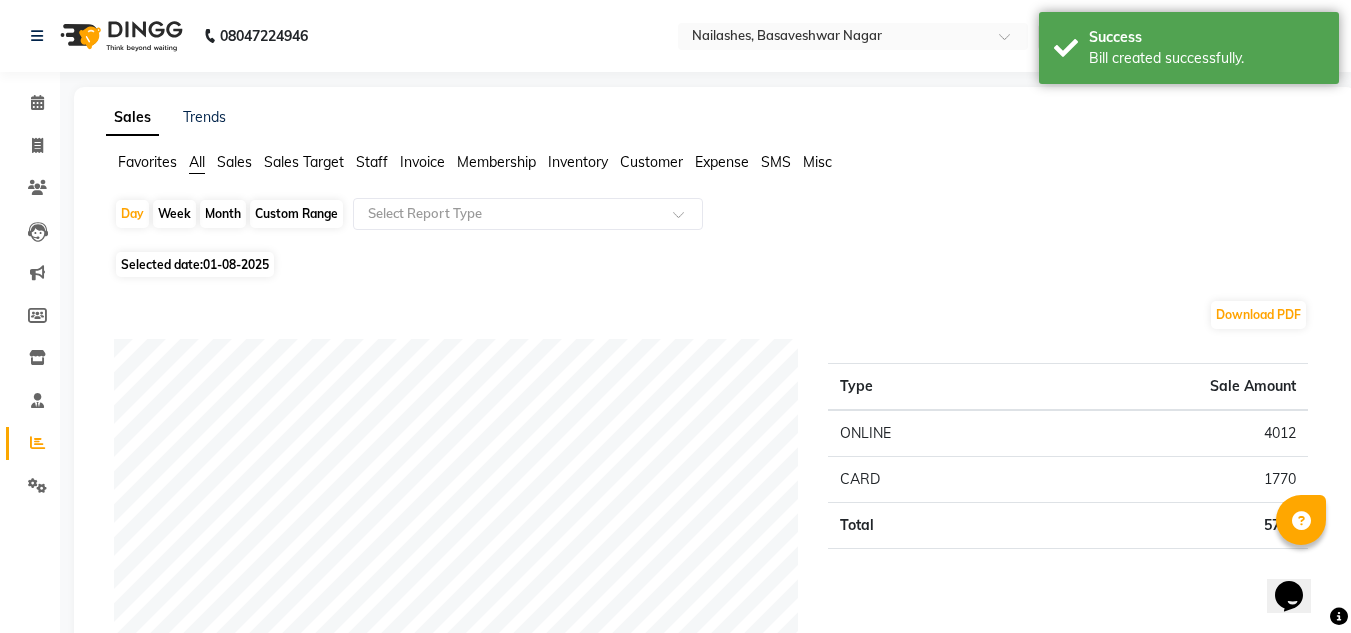 click on "Staff" 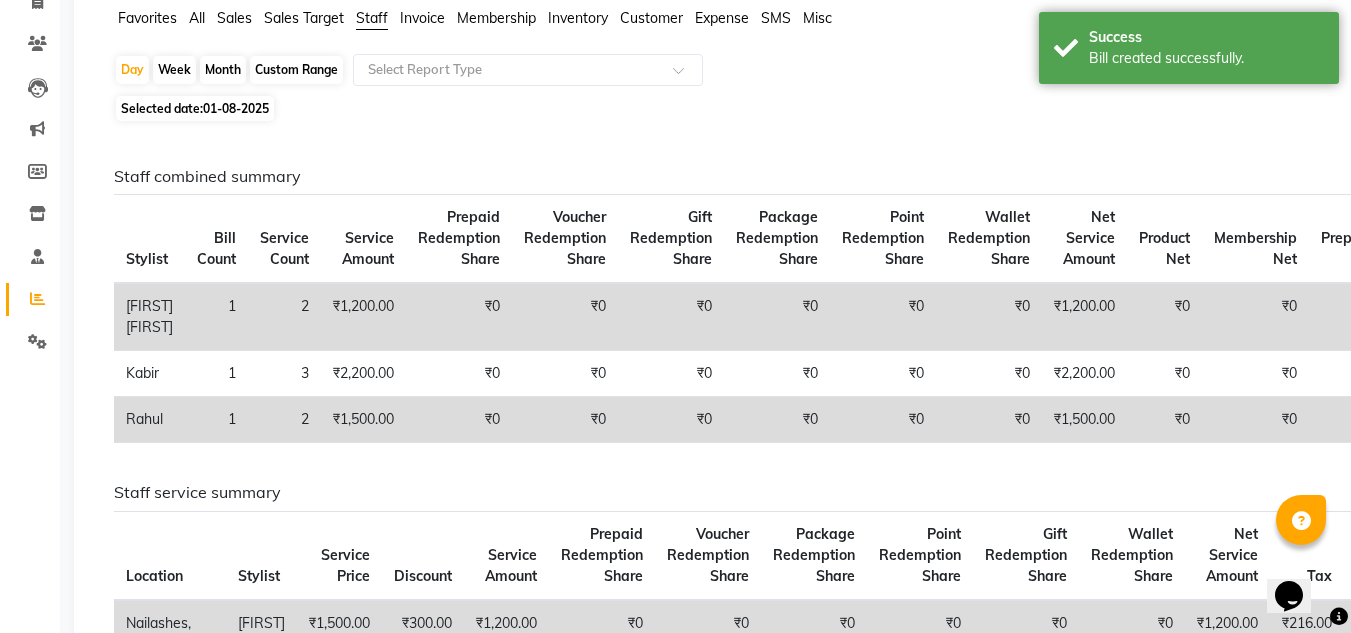 scroll, scrollTop: 162, scrollLeft: 0, axis: vertical 